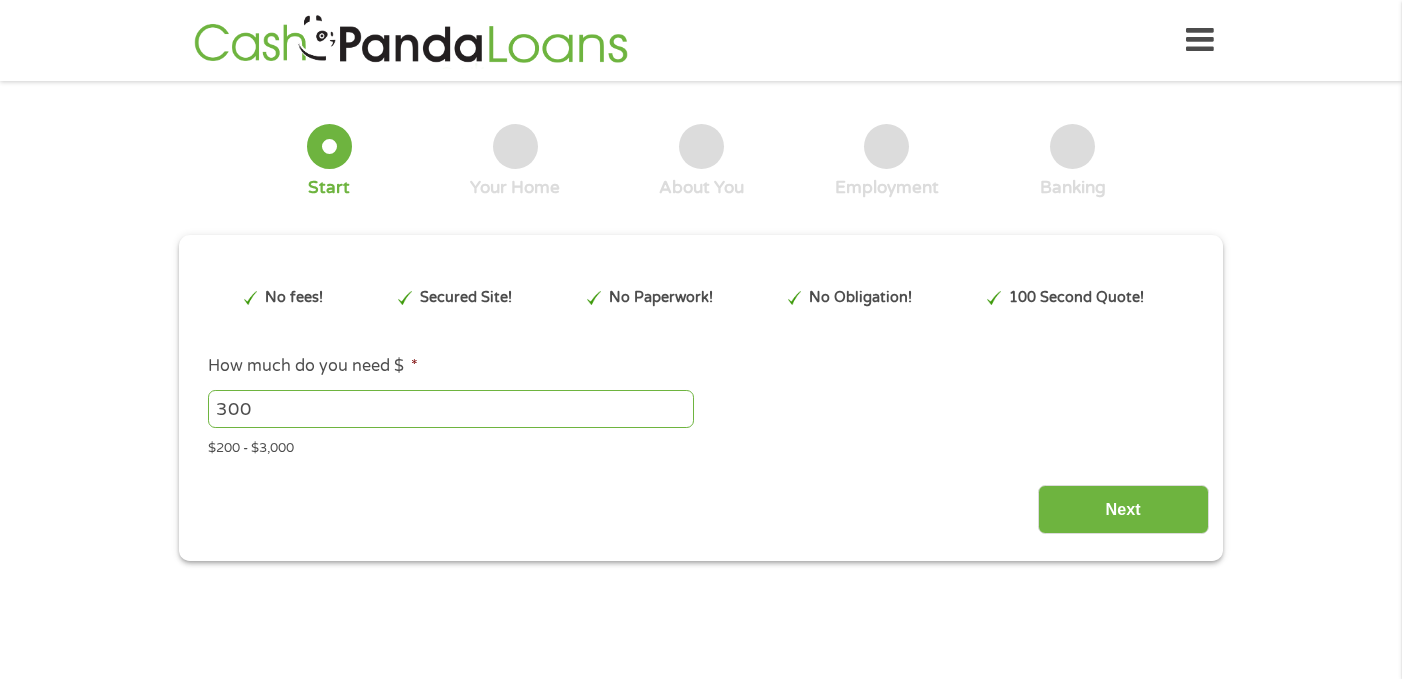 scroll, scrollTop: 0, scrollLeft: 0, axis: both 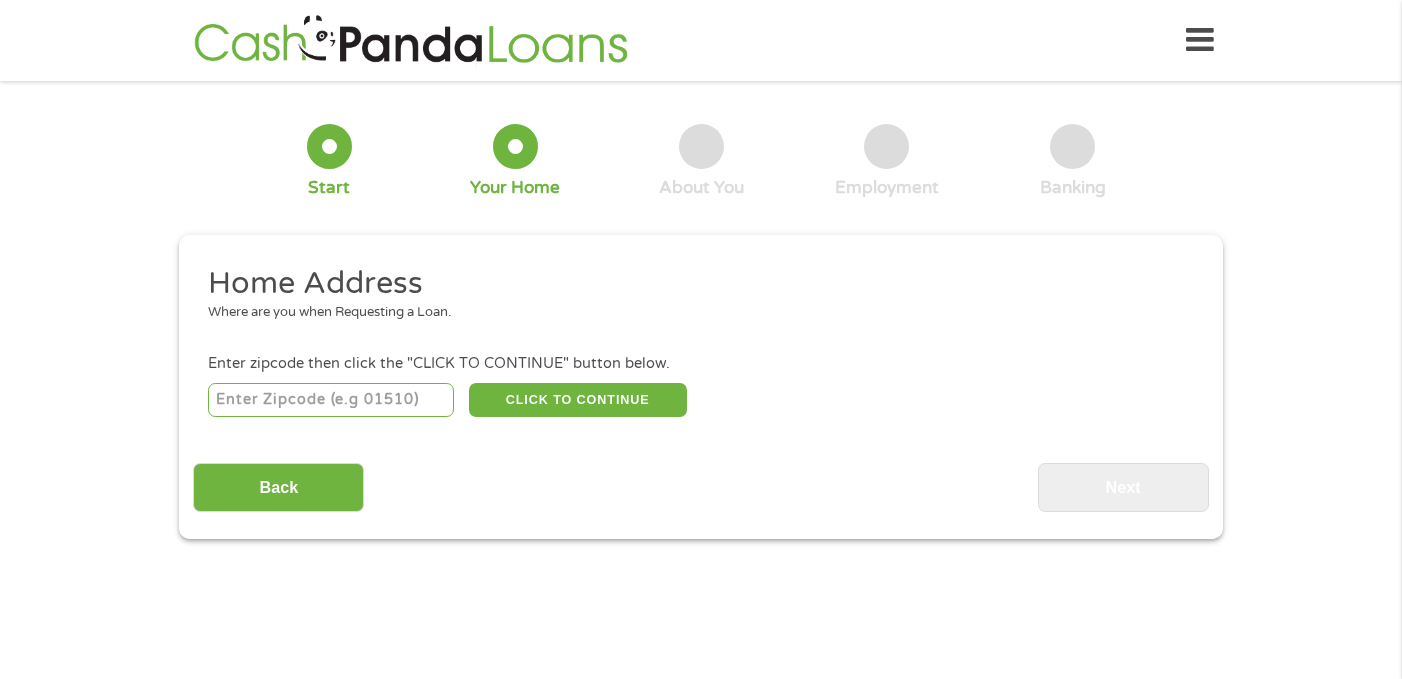 click at bounding box center (331, 400) 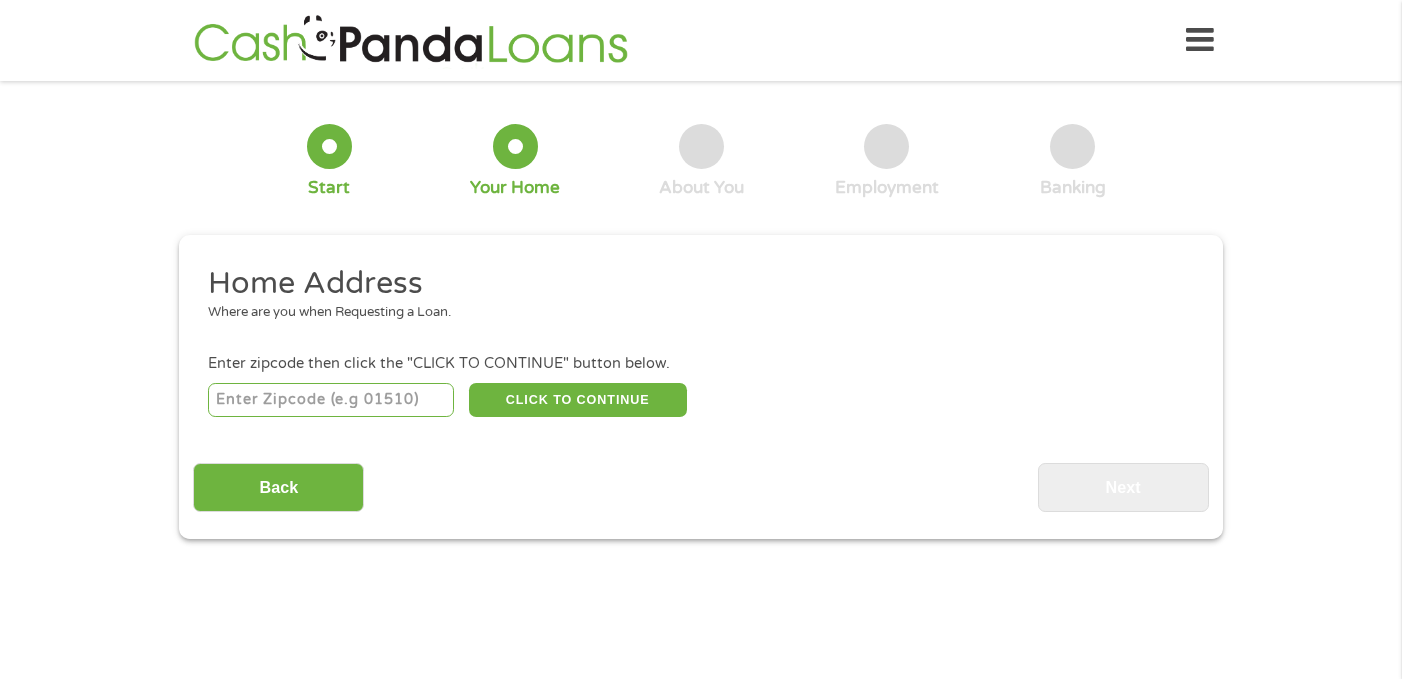 type on "[POSTAL_CODE]" 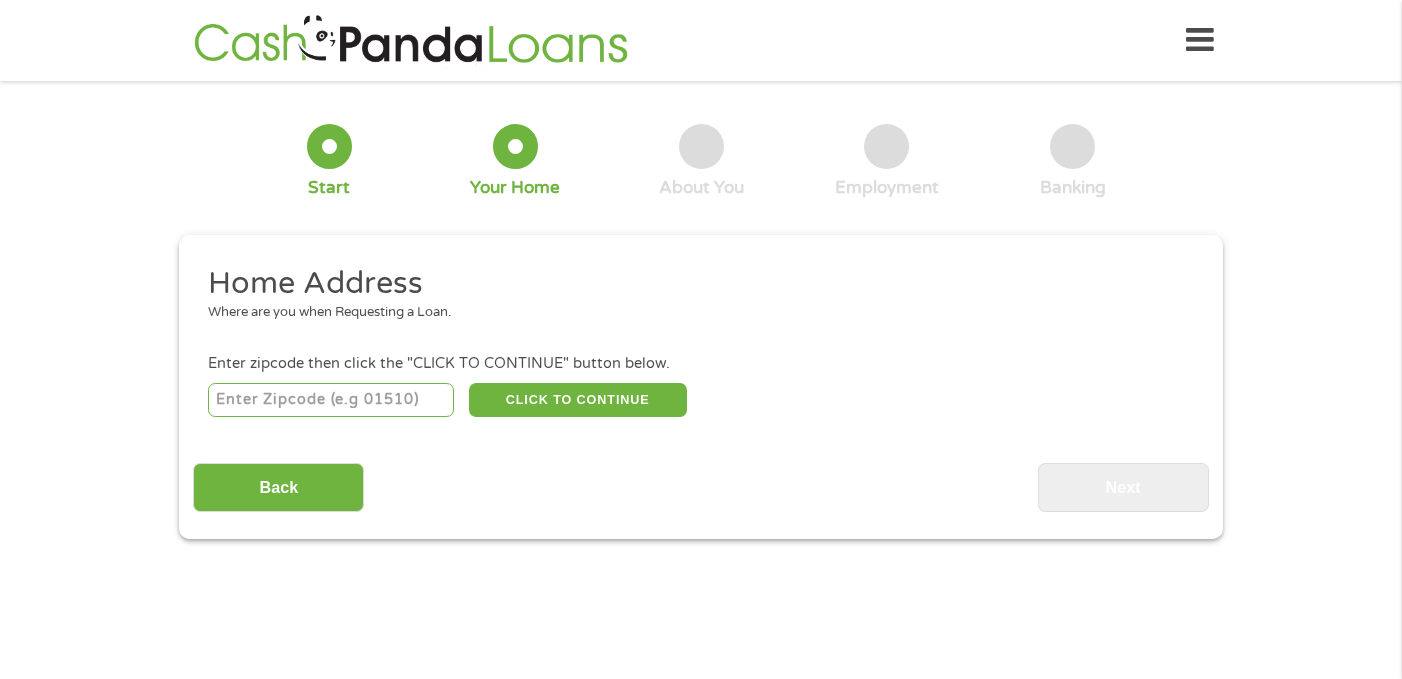 select on "California" 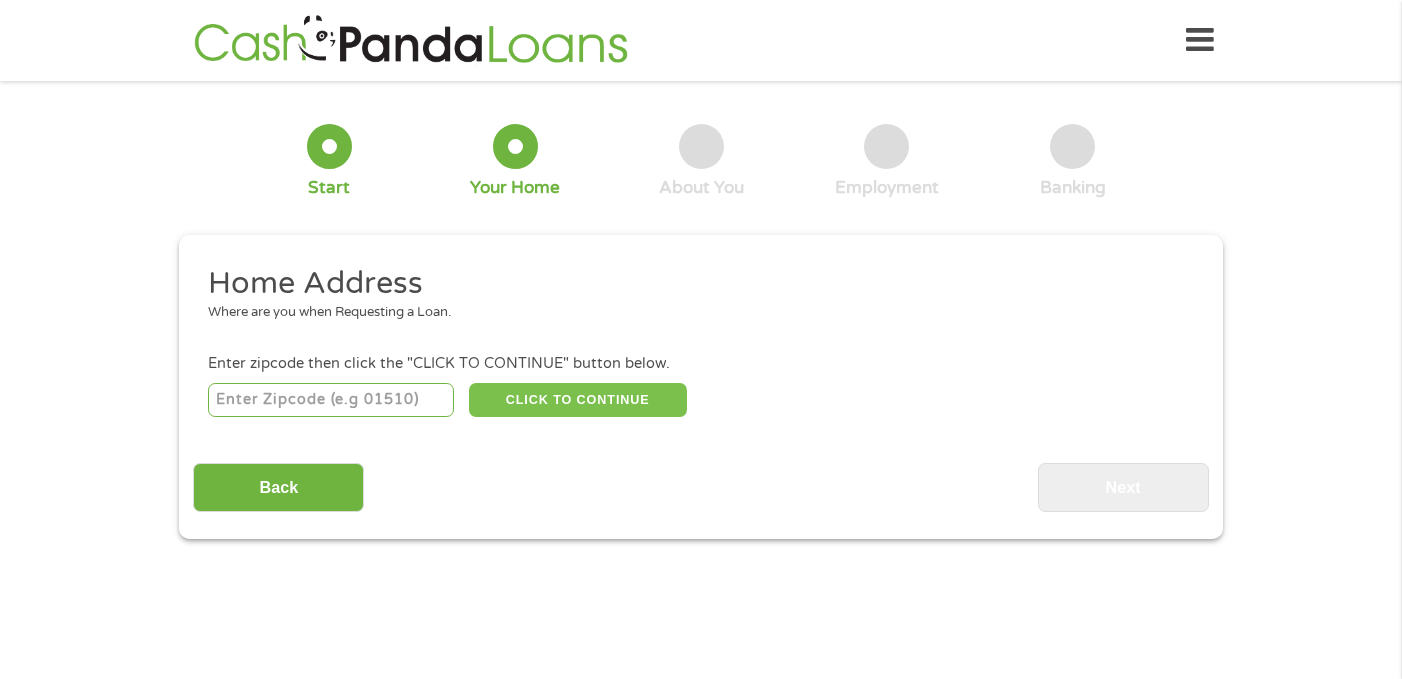 click on "CLICK TO CONTINUE" at bounding box center [578, 400] 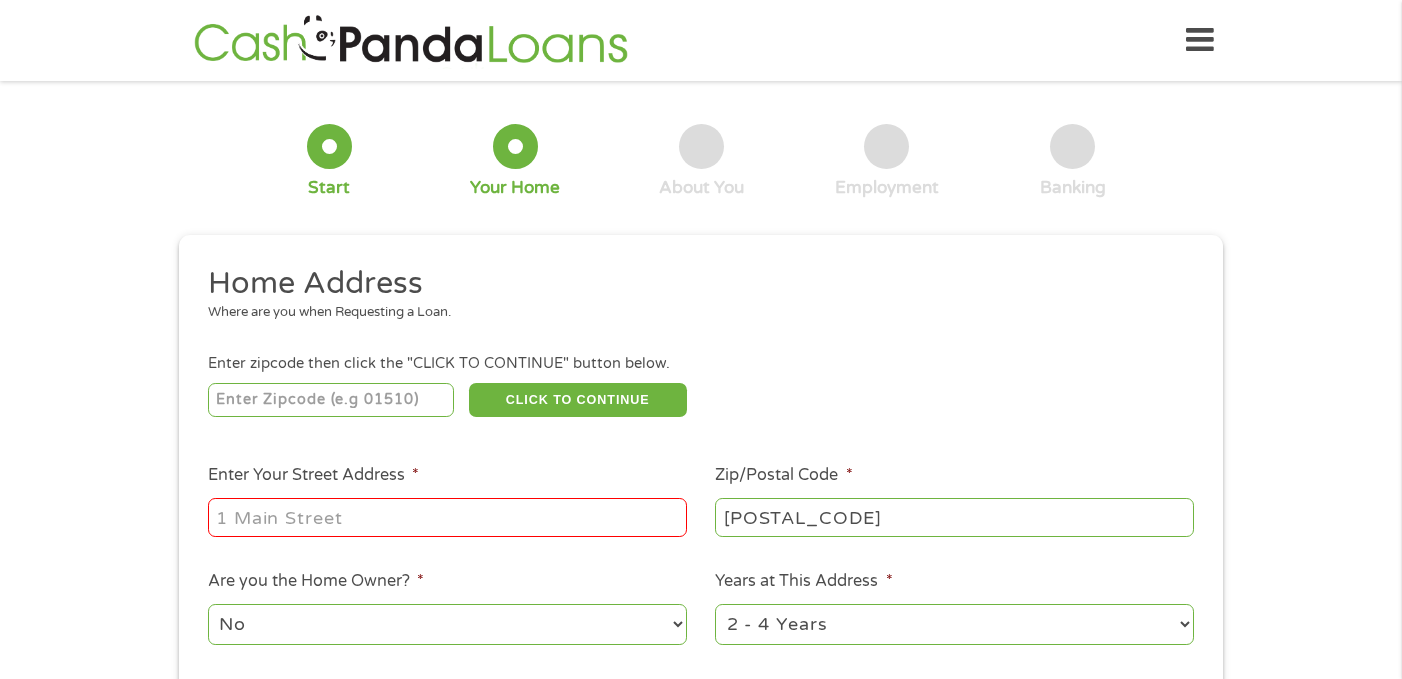click on "Enter Your Street Address *" at bounding box center (447, 517) 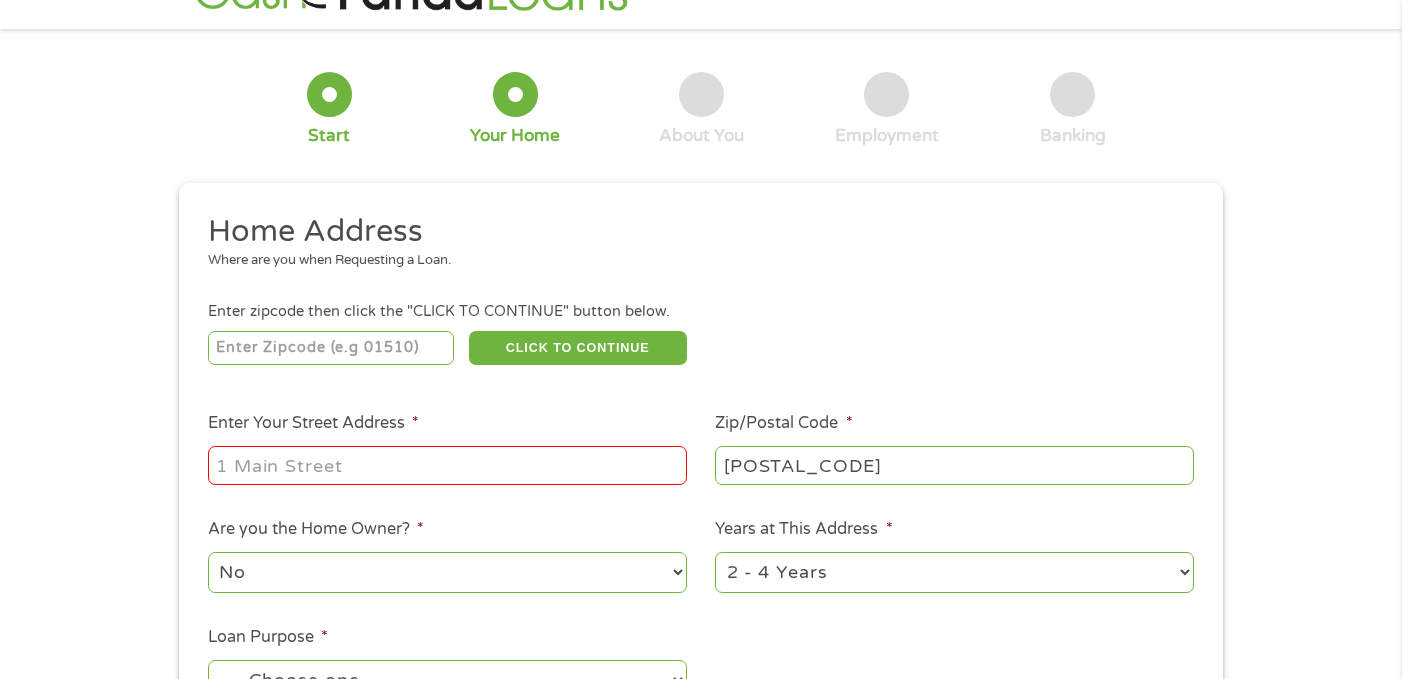 click on "Enter Your Street Address *" at bounding box center (447, 465) 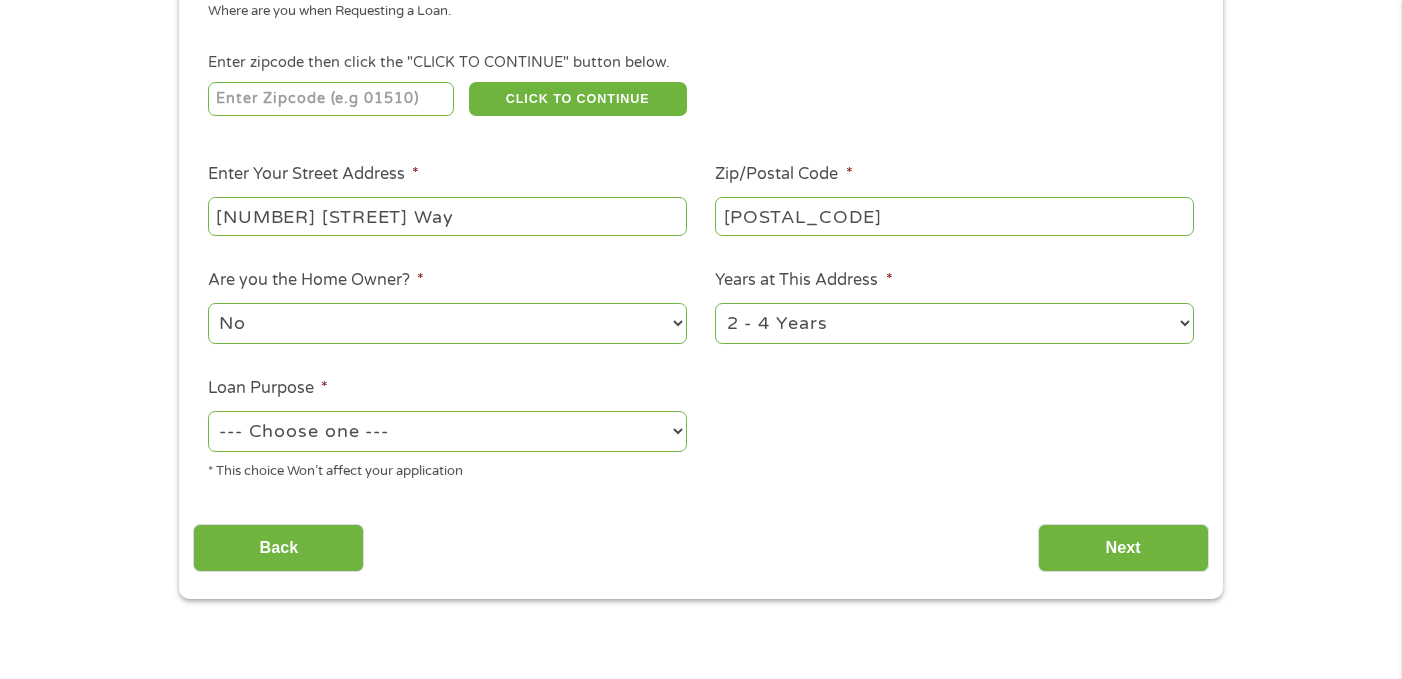 scroll, scrollTop: 303, scrollLeft: 0, axis: vertical 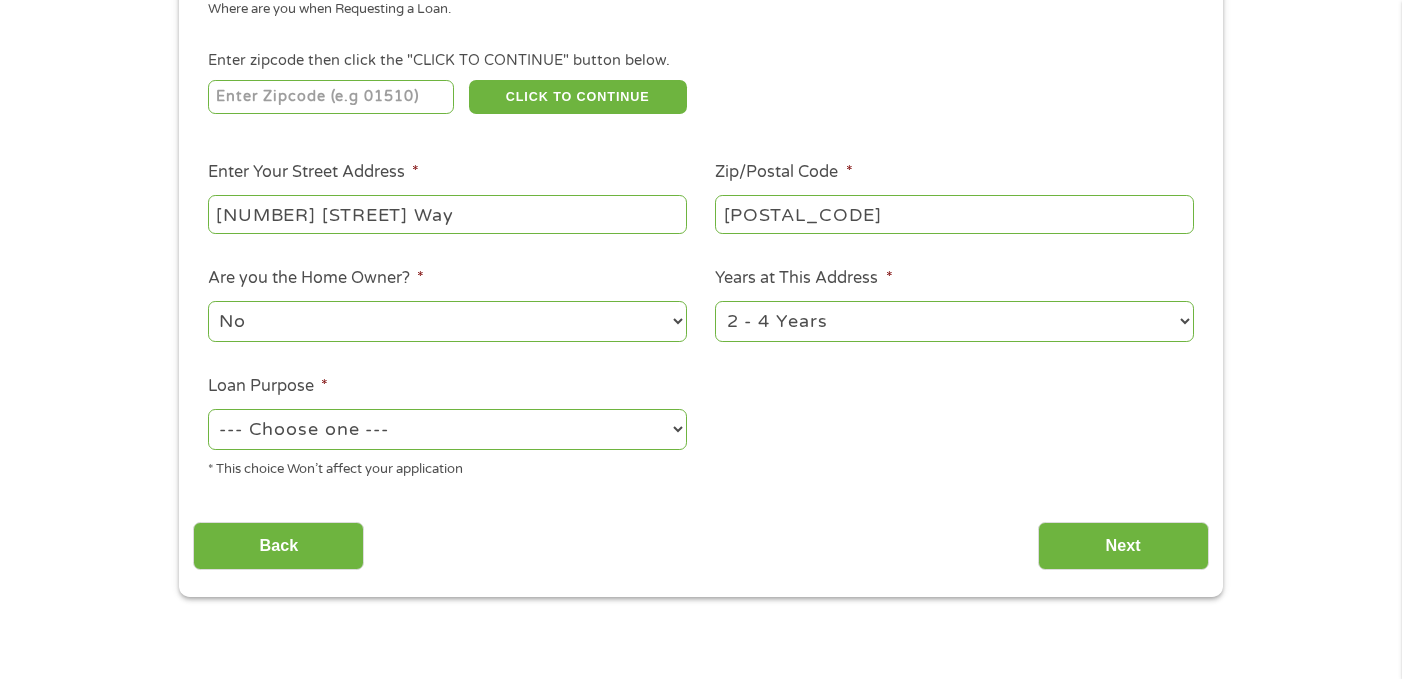 click on "--- Choose one --- Pay Bills Debt Consolidation Home Improvement Major Purchase Car Loan Short Term Cash Medical Expenses Other" at bounding box center [447, 429] 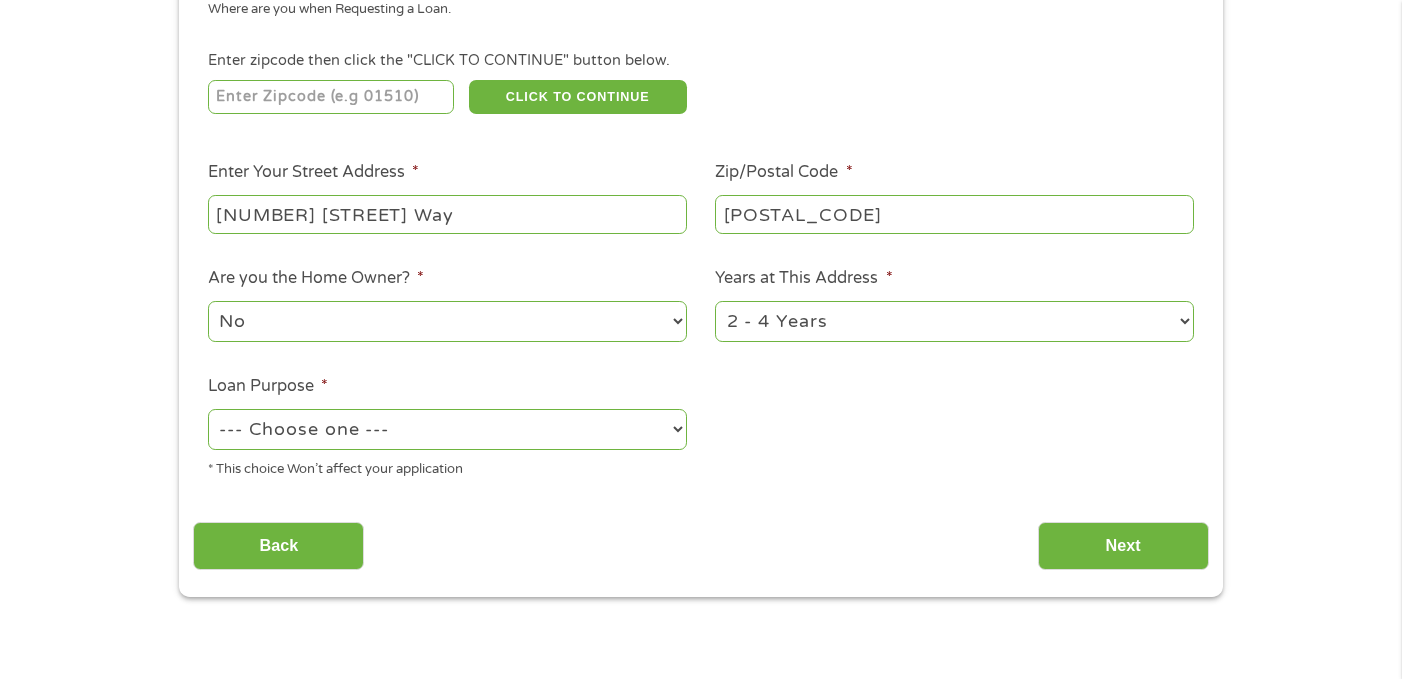 select on "shorttermcash" 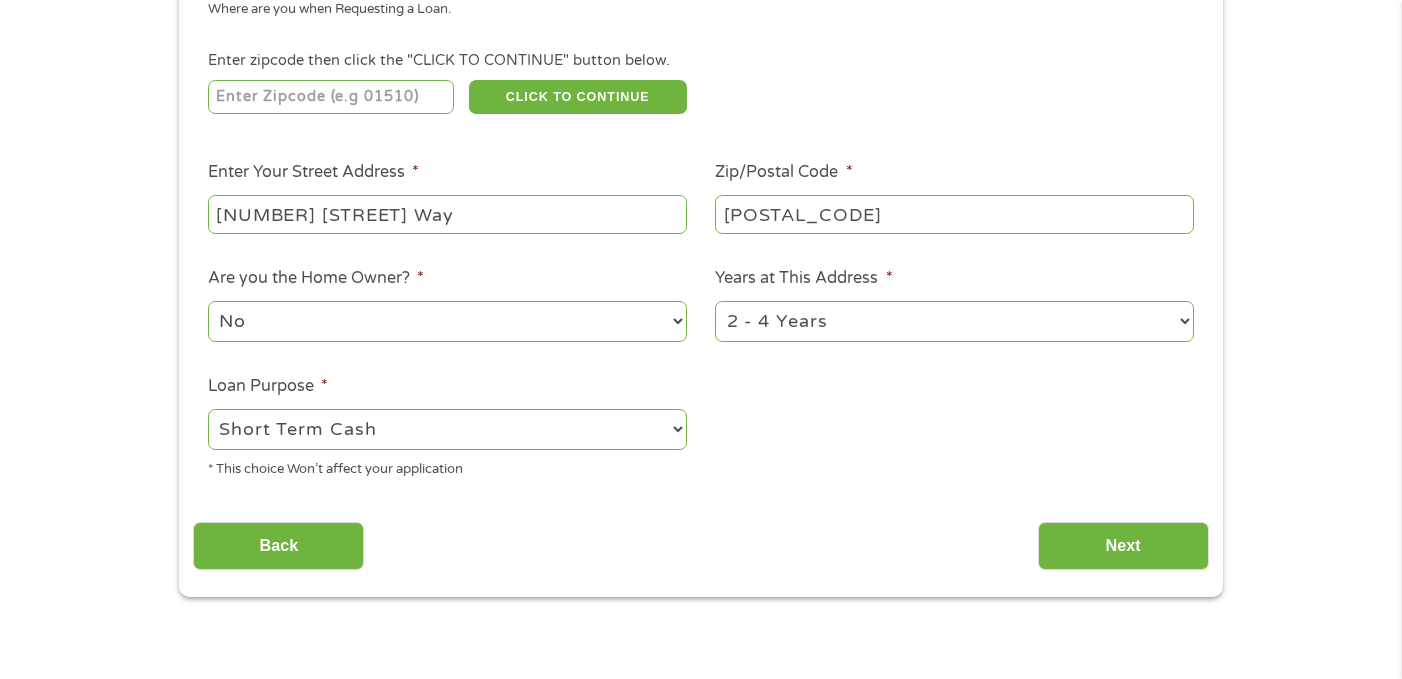 click on "1 Year or less 1 - 2 Years 2 - 4 Years Over 4 Years" at bounding box center (954, 321) 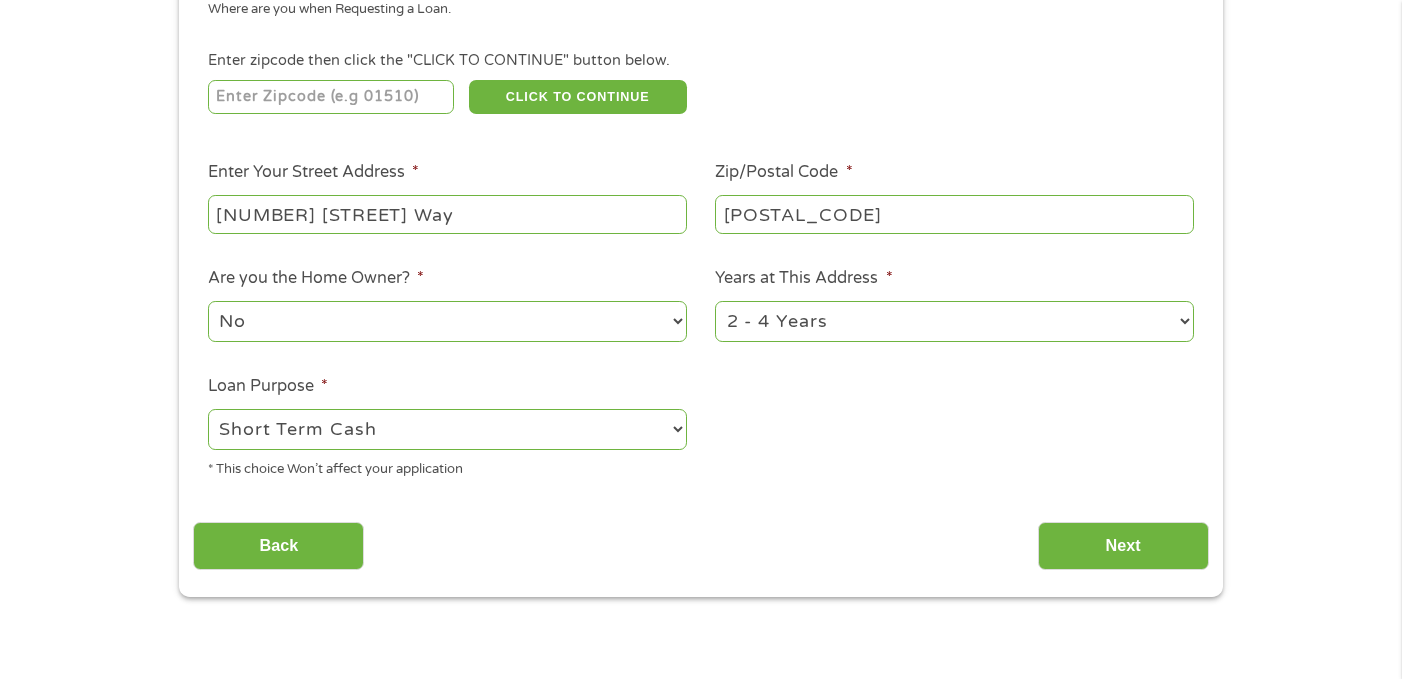 select on "60months" 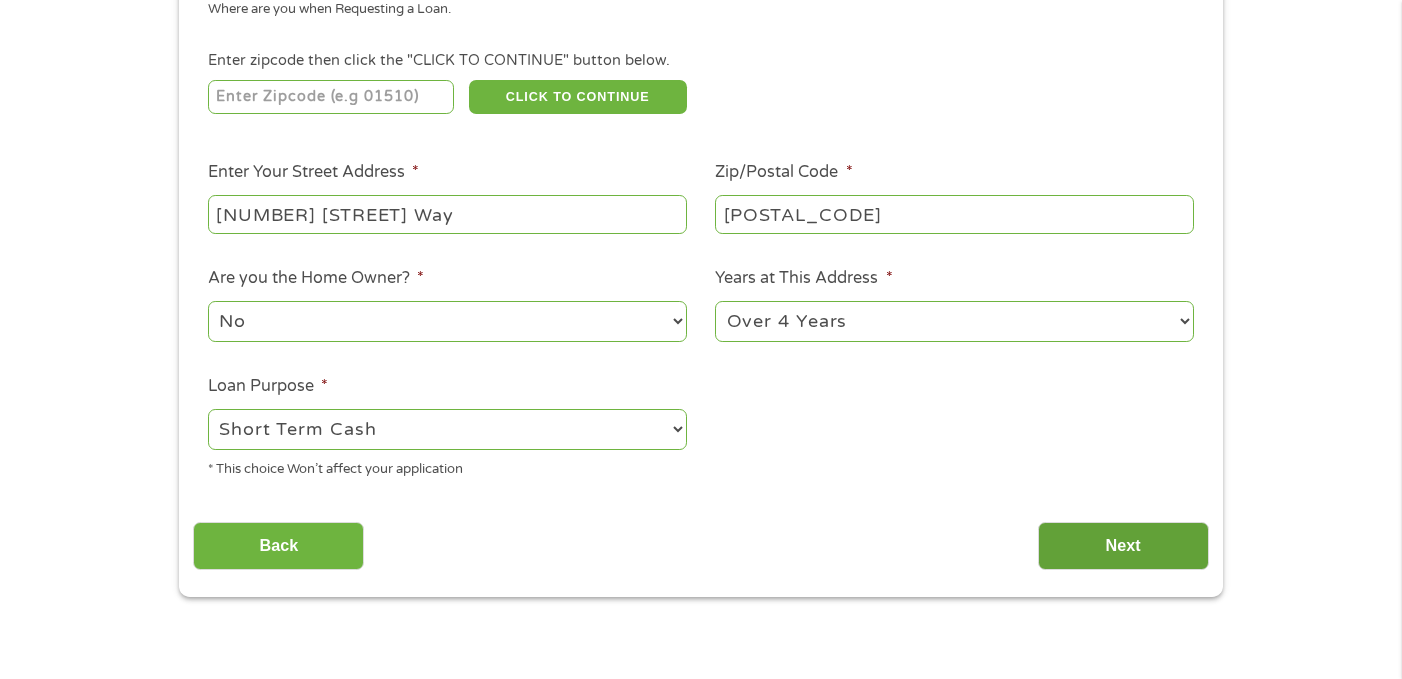 click on "Next" at bounding box center [1123, 546] 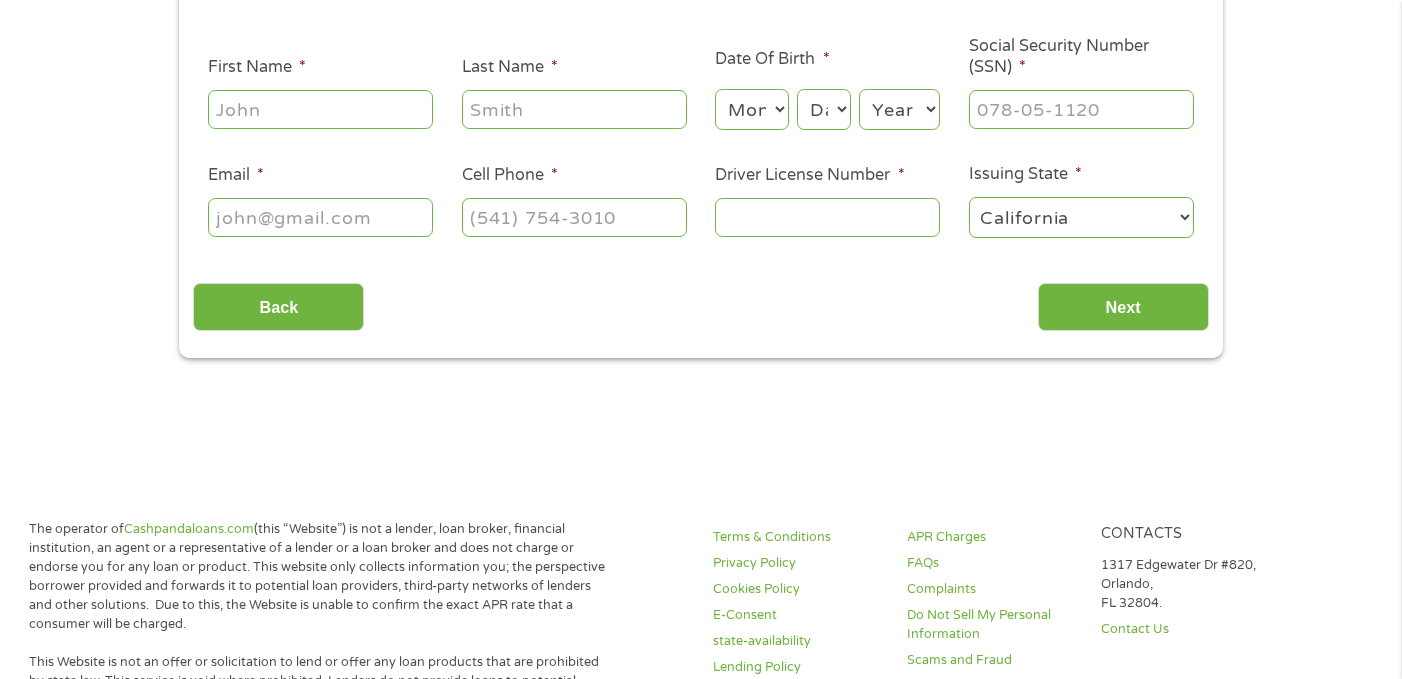 scroll, scrollTop: 8, scrollLeft: 8, axis: both 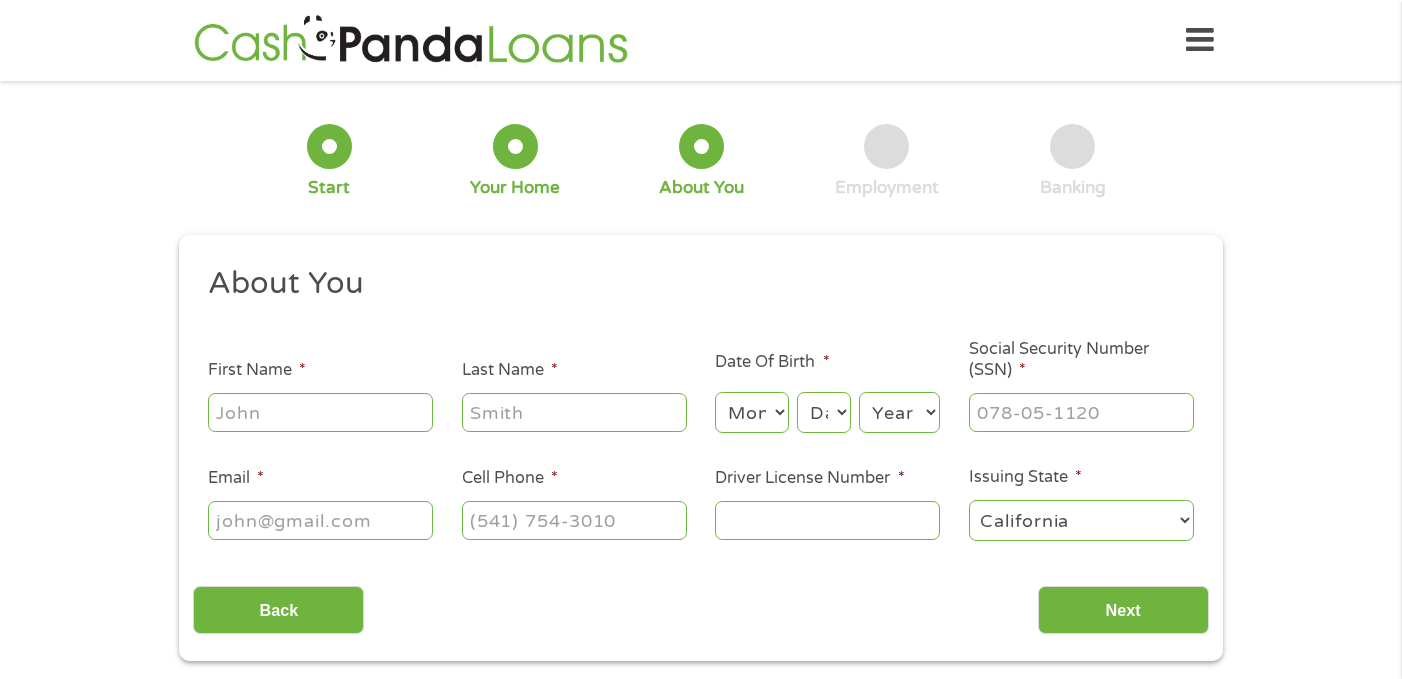 click on "First Name *" at bounding box center [320, 412] 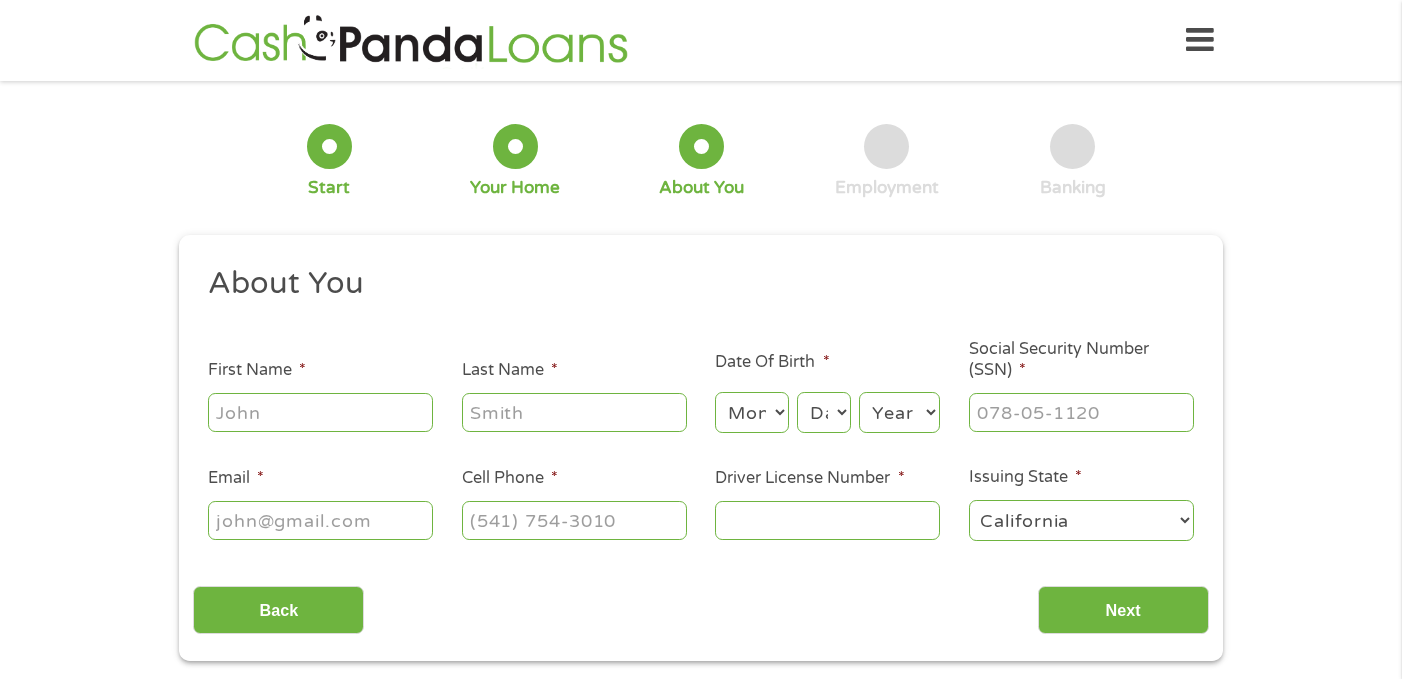 type on "Virginia" 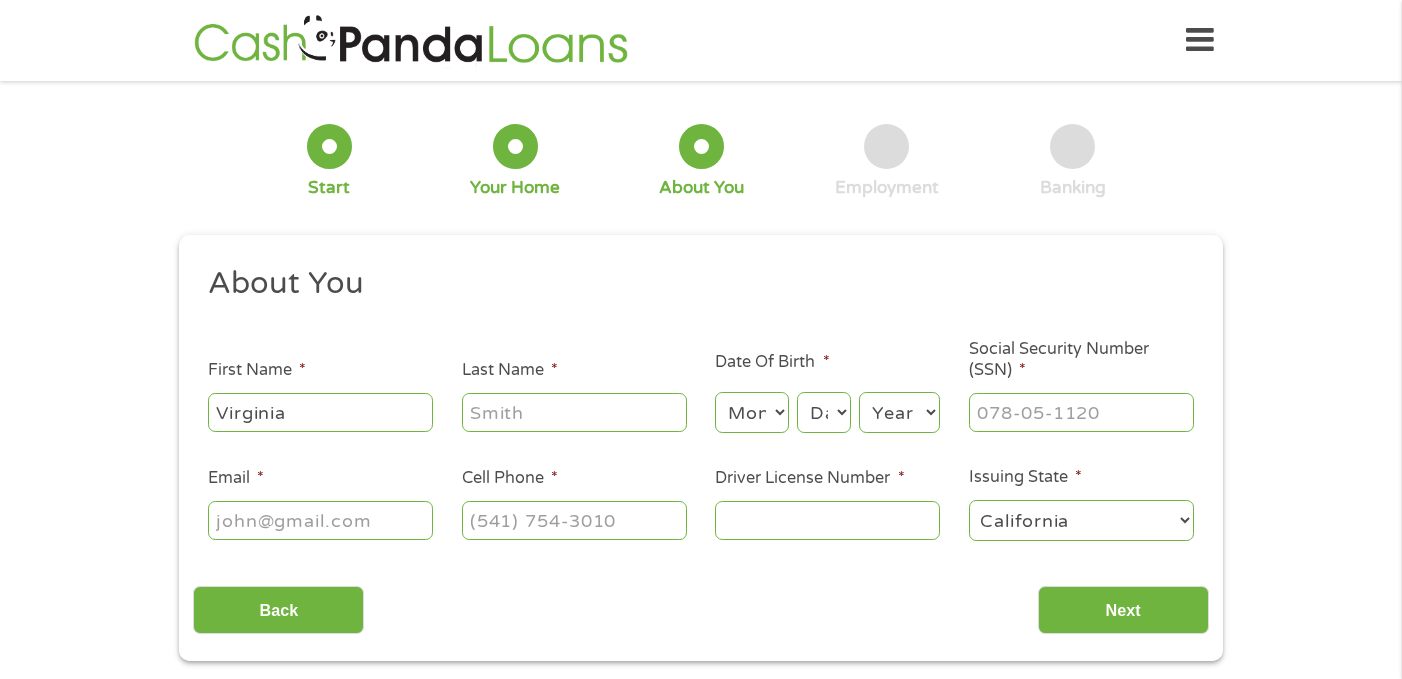 type on "[LAST]" 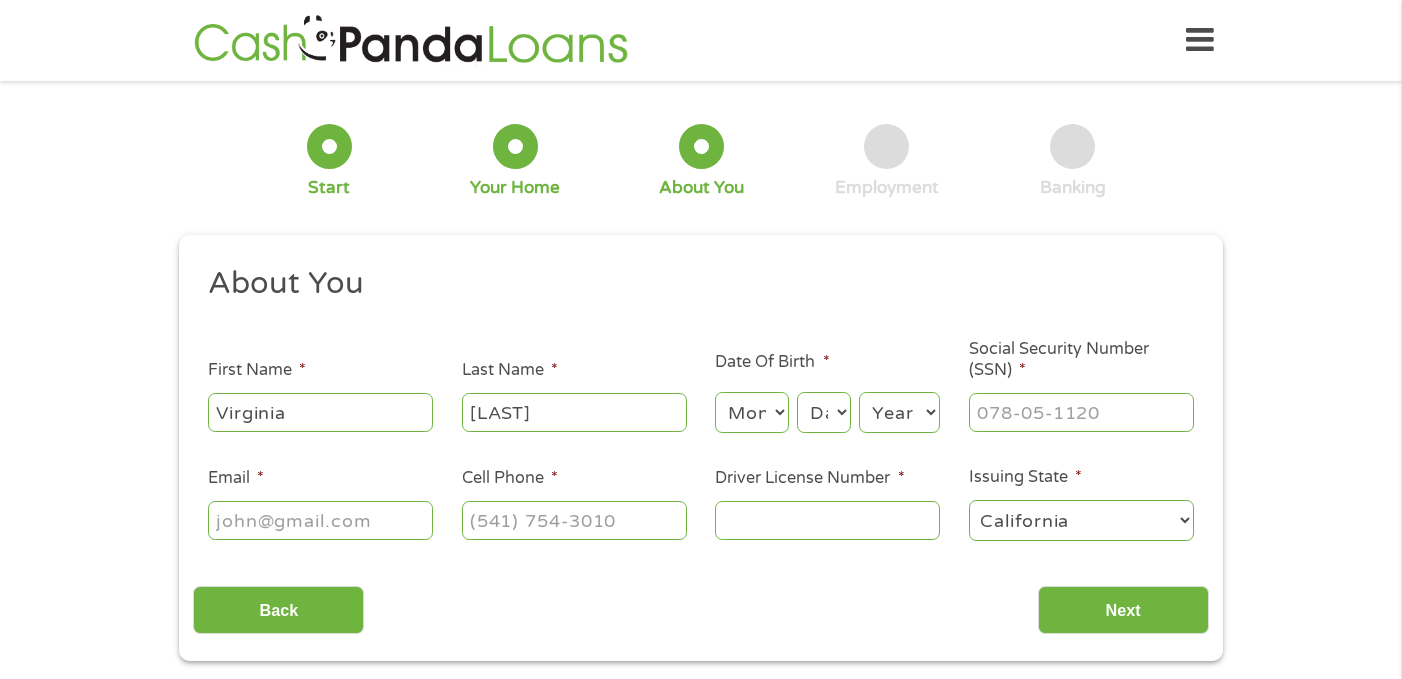 type on "[USERNAME]@[EXAMPLE.COM]" 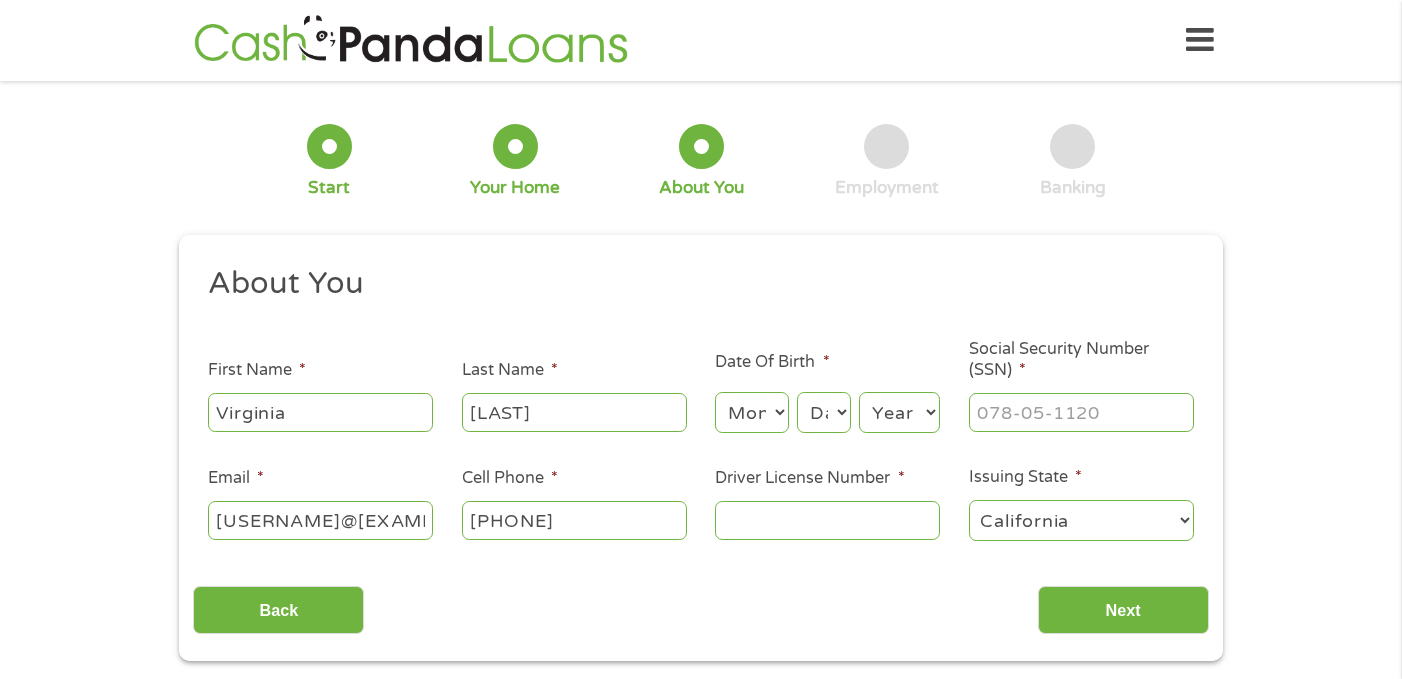type on "[PHONE]" 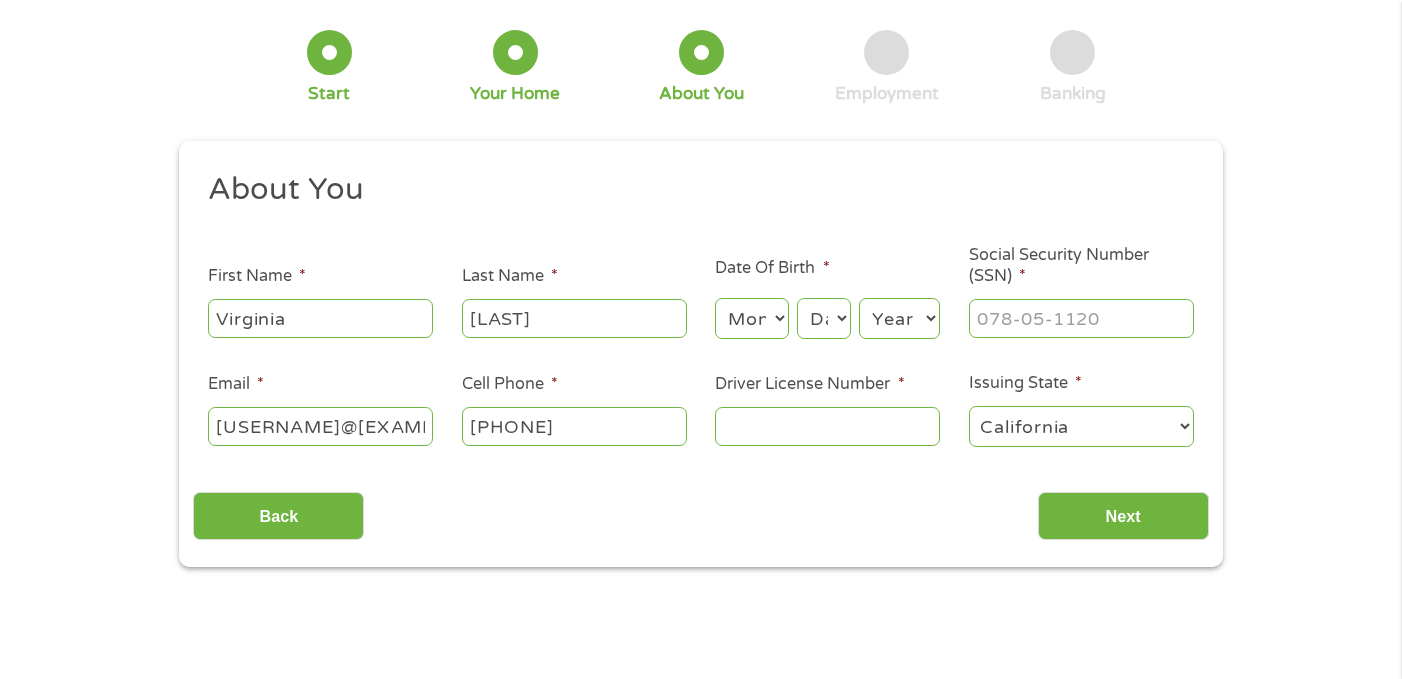 scroll, scrollTop: 108, scrollLeft: 0, axis: vertical 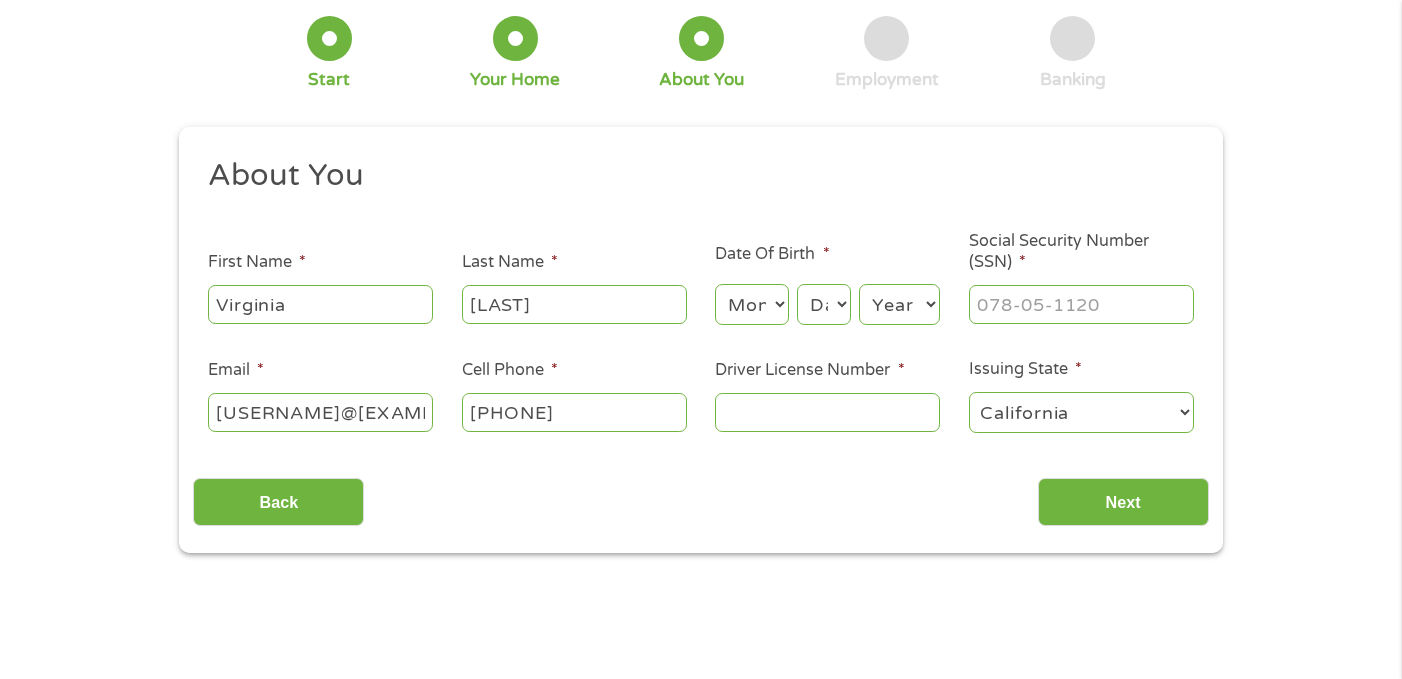 click on "Month 1 2 3 4 5 6 7 8 9 10 11 12" at bounding box center [751, 304] 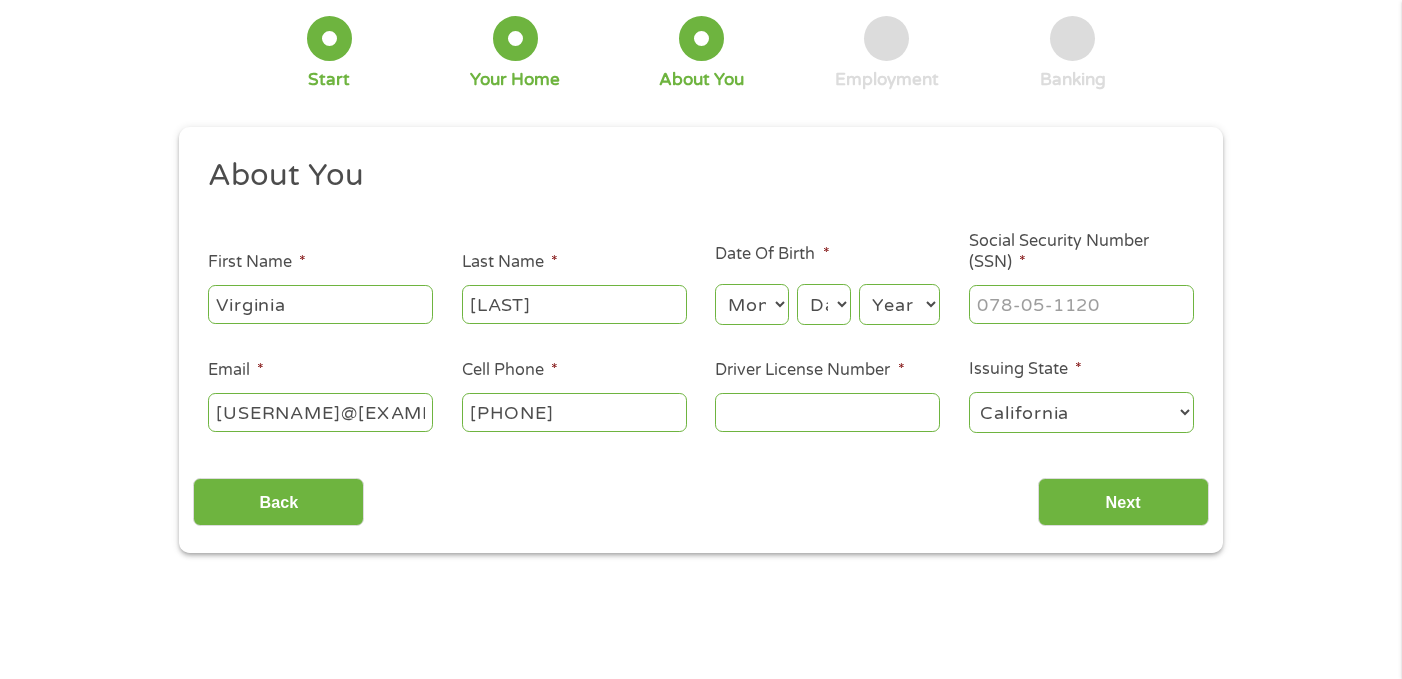 select on "2" 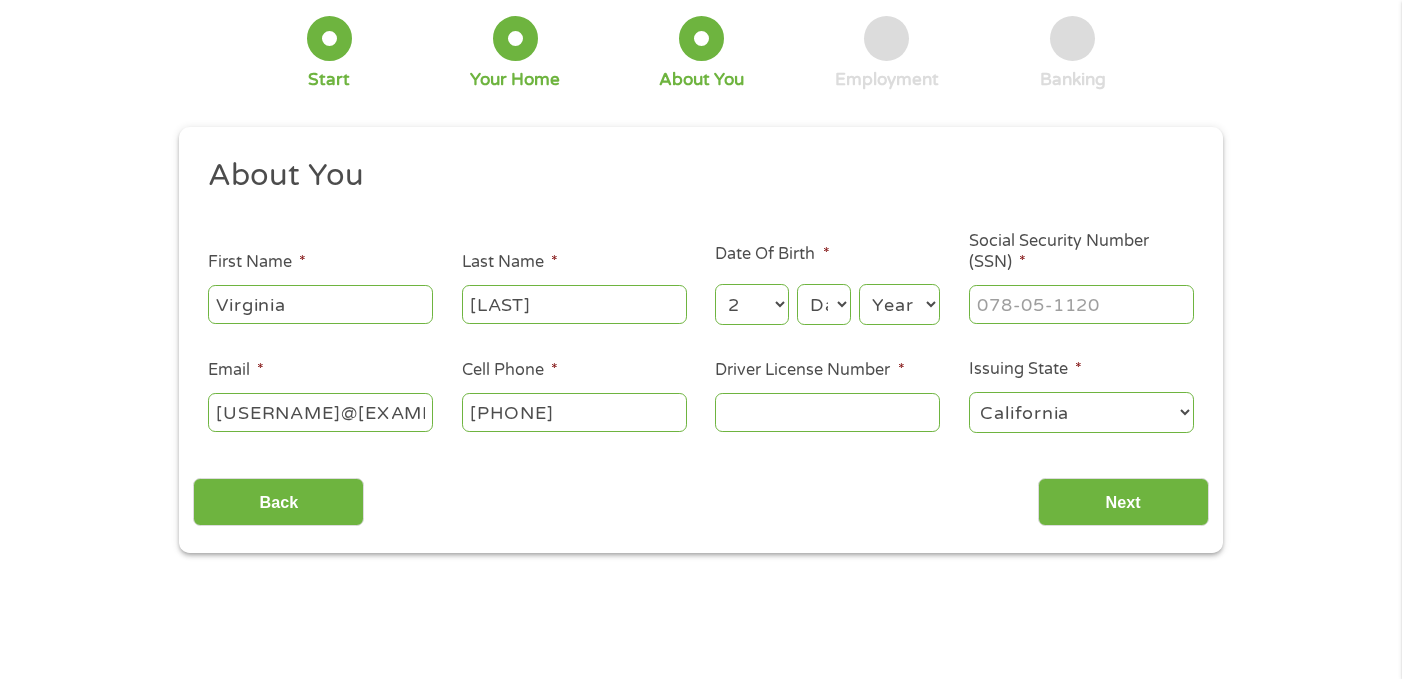 click on "Day 1 2 3 4 5 6 7 8 9 10 11 12 13 14 15 16 17 18 19 20 21 22 23 24 25 26 27 28 29 30 31" at bounding box center [824, 304] 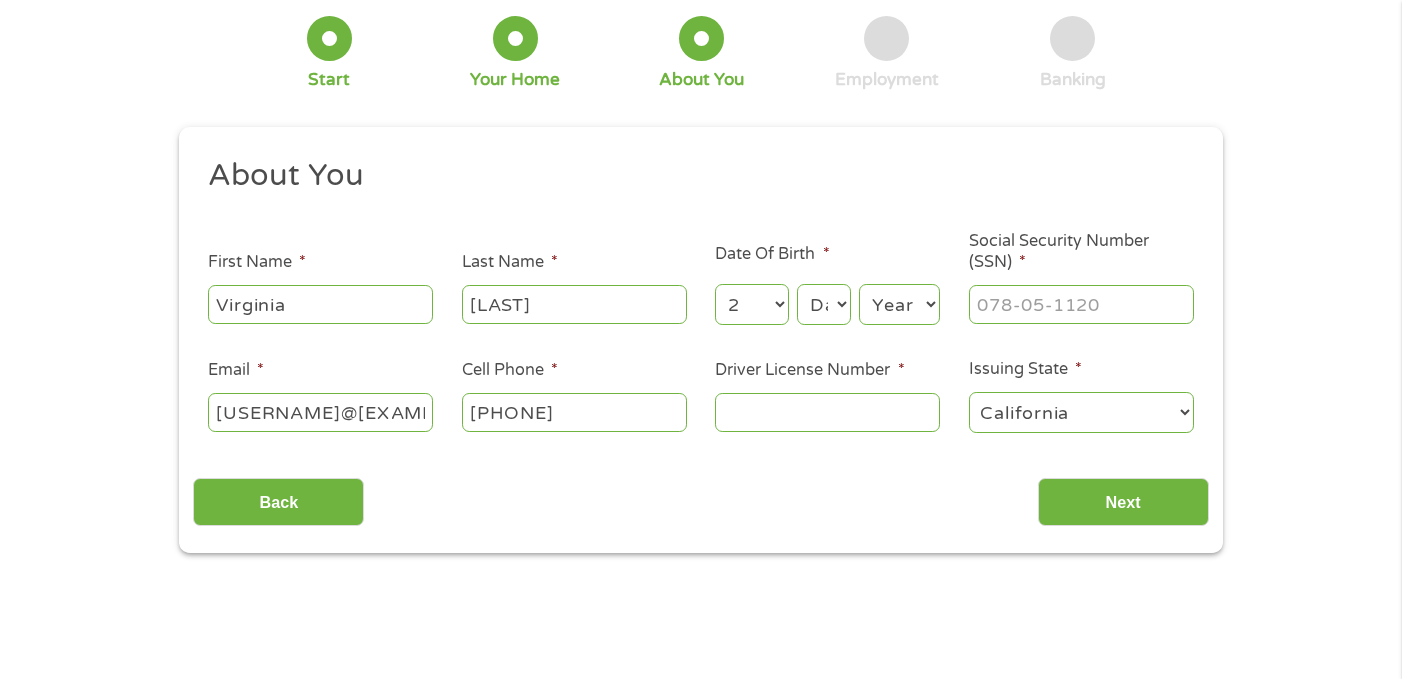 select on "5" 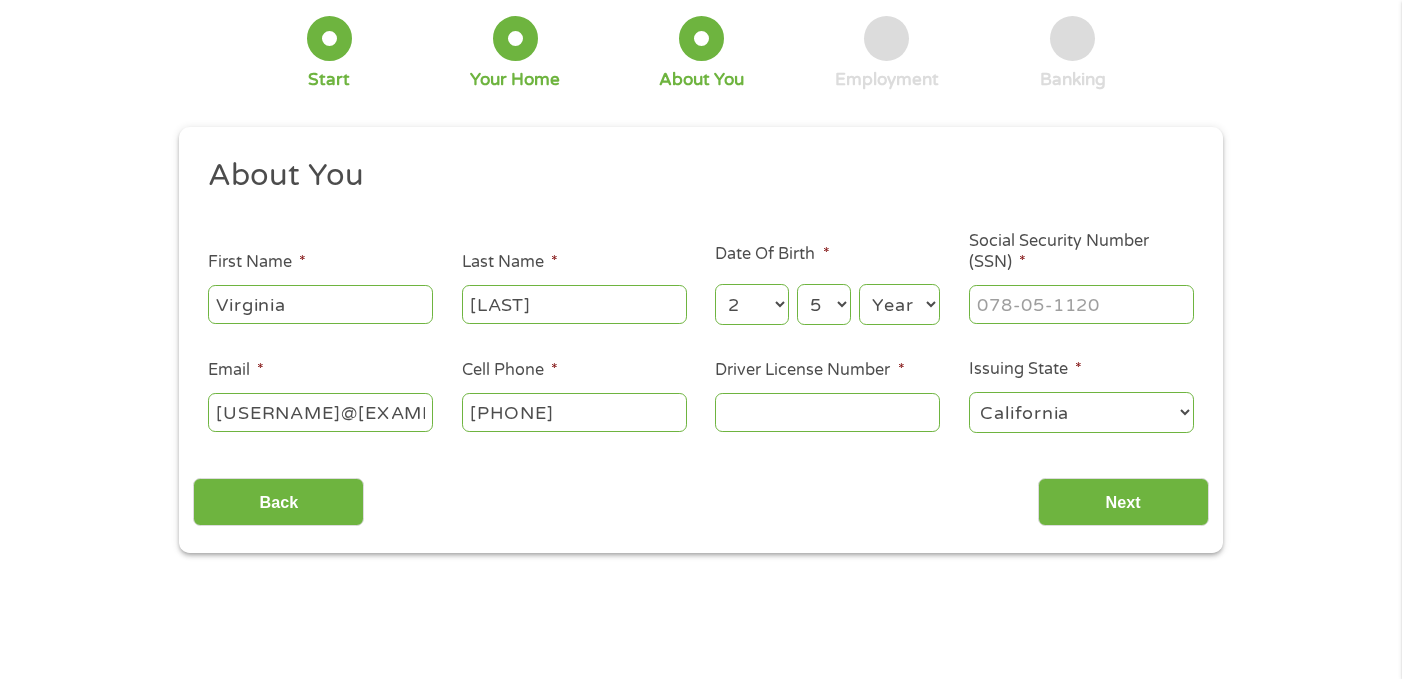 click on "Year 2007 2006 2005 2004 2003 2002 2001 2000 1999 1998 1997 1996 1995 1994 1993 1992 1991 1990 1989 1988 1987 1986 1985 1984 1983 1982 1981 1980 1979 1978 1977 1976 1975 1974 1973 1972 1971 1970 1969 1968 1967 1966 1965 1964 1963 1962 1961 1960 1959 1958 1957 1956 1955 1954 1953 1952 1951 1950 1949 1948 1947 1946 1945 1944 1943 1942 1941 1940 1939 1938 1937 1936 1935 1934 1933 1932 1931 1930 1929 1928 1927 1926 1925 1924 1923 1922 1921 1920" at bounding box center [899, 304] 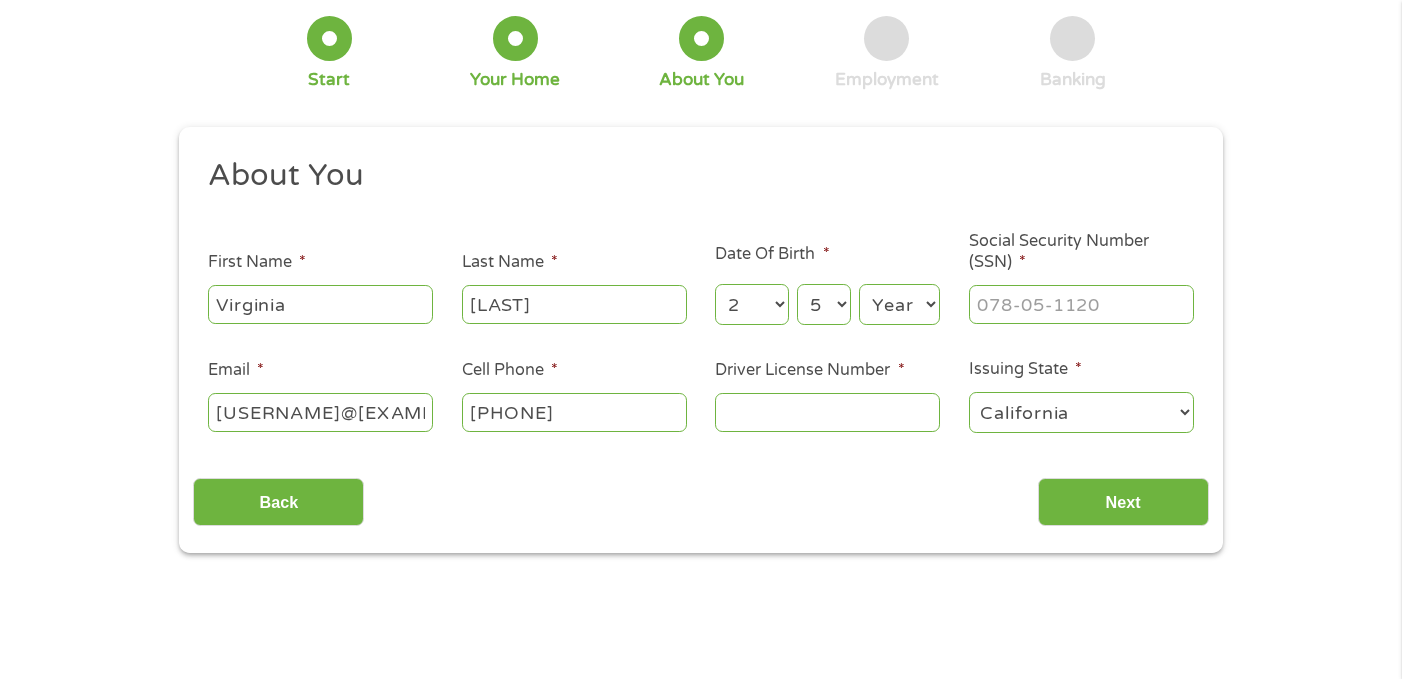 select on "1971" 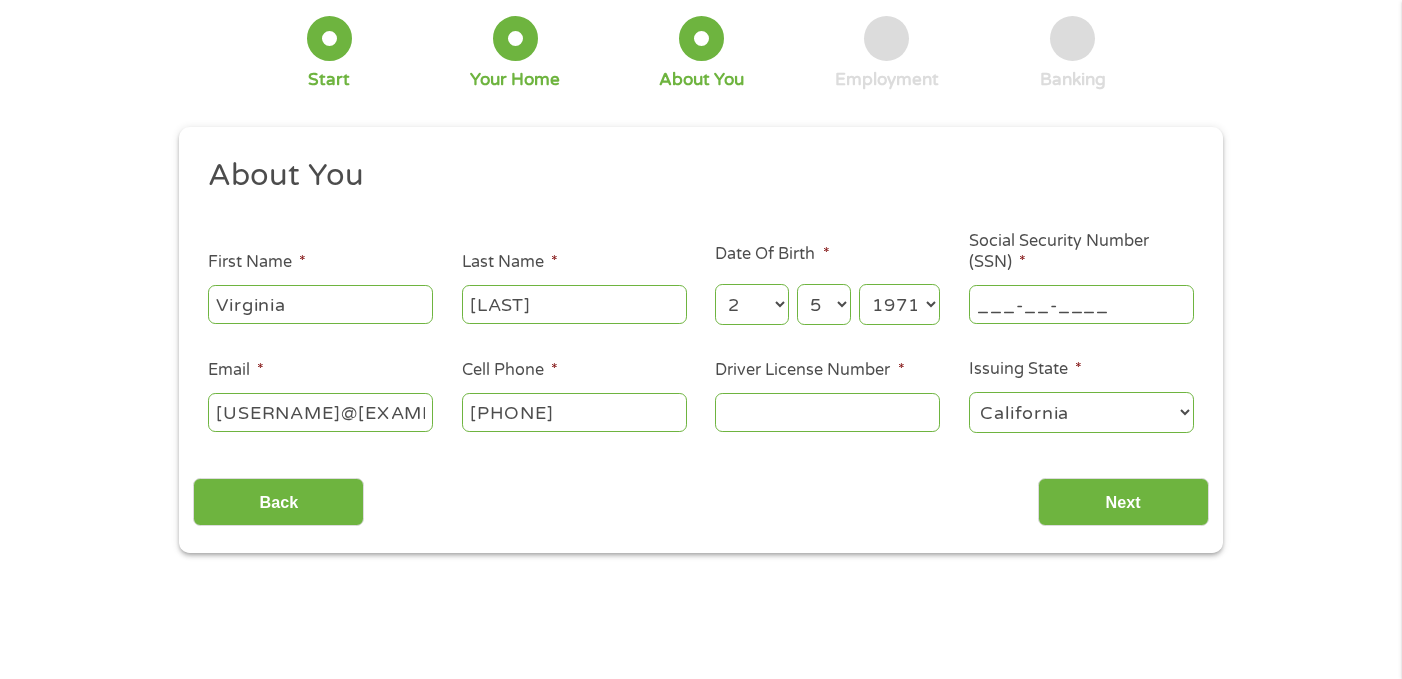 click on "___-__-____" at bounding box center [1081, 304] 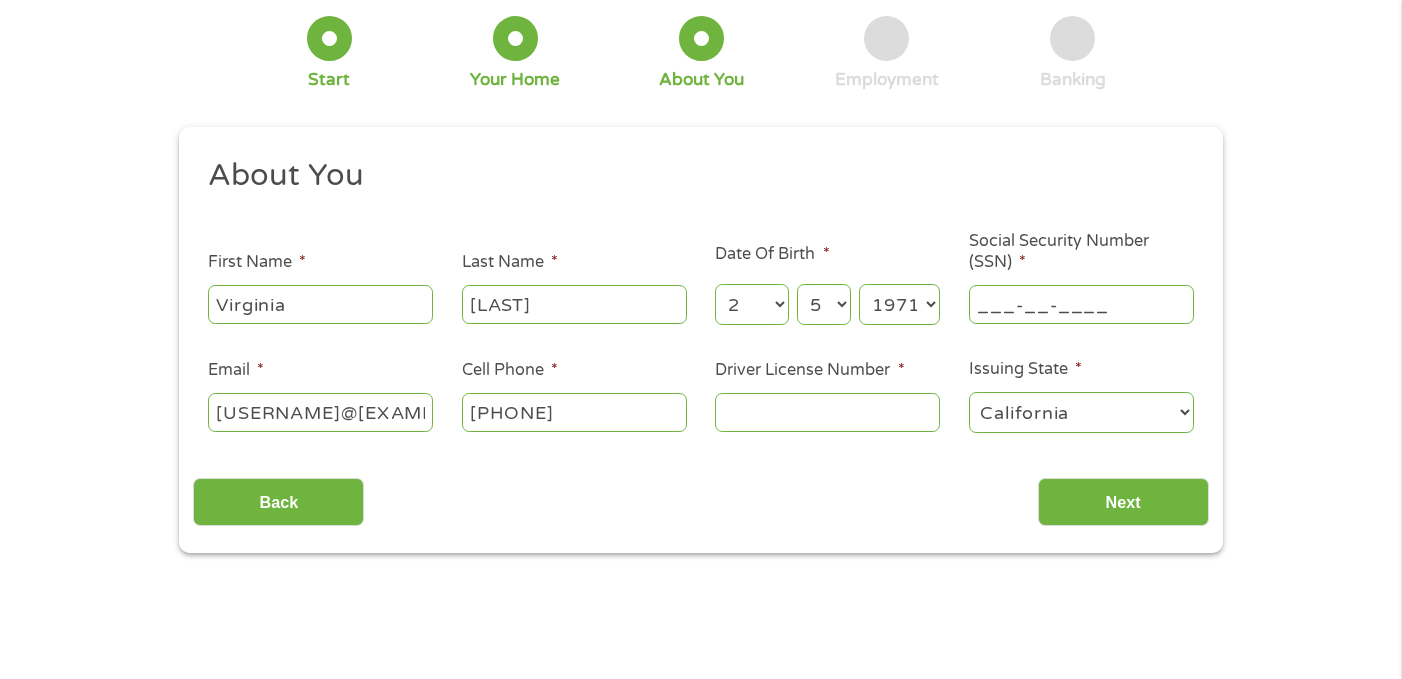click on "___-__-____" at bounding box center (1081, 304) 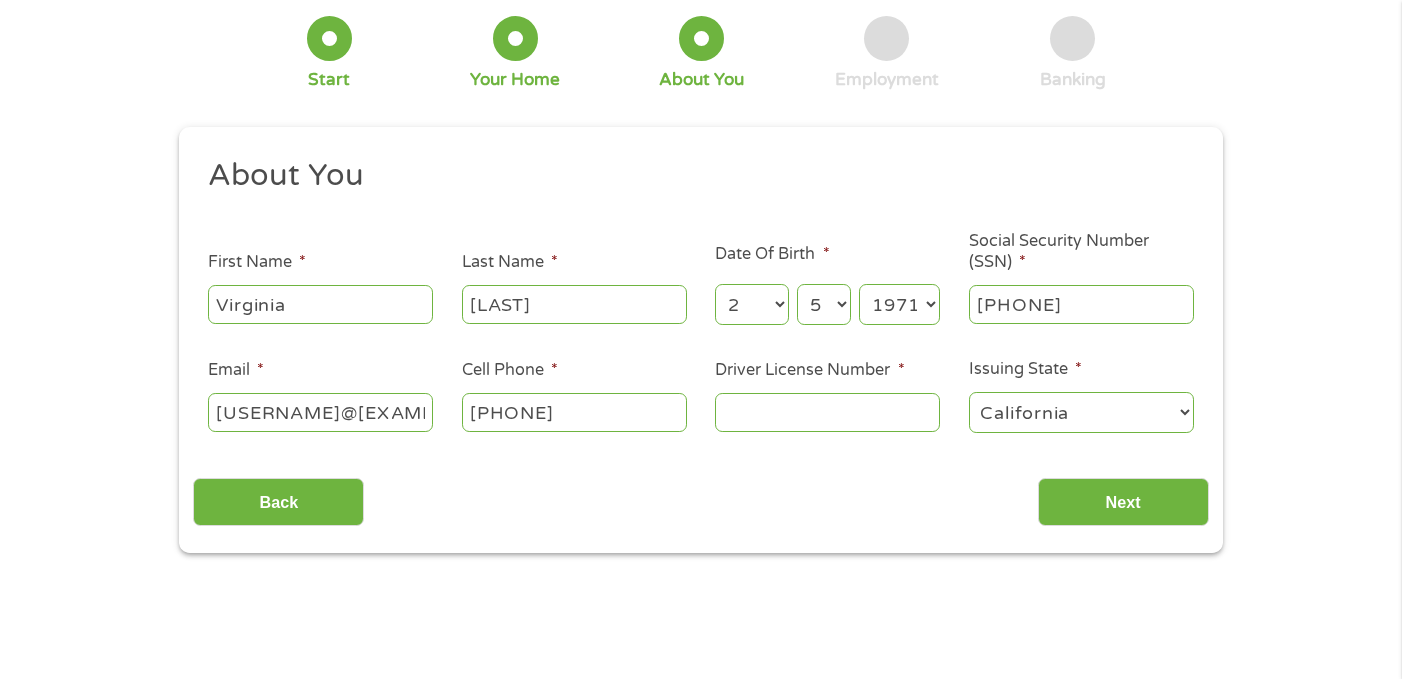 type on "[PHONE]" 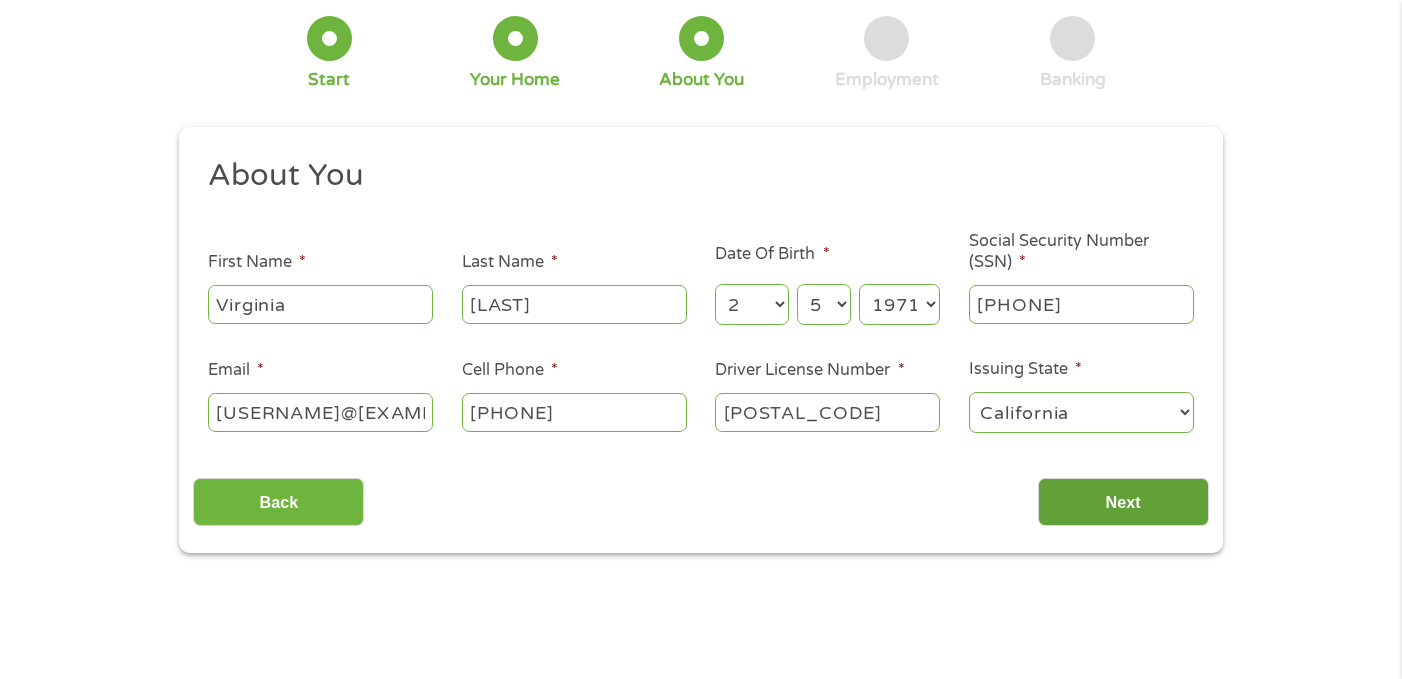 type on "[POSTAL_CODE]" 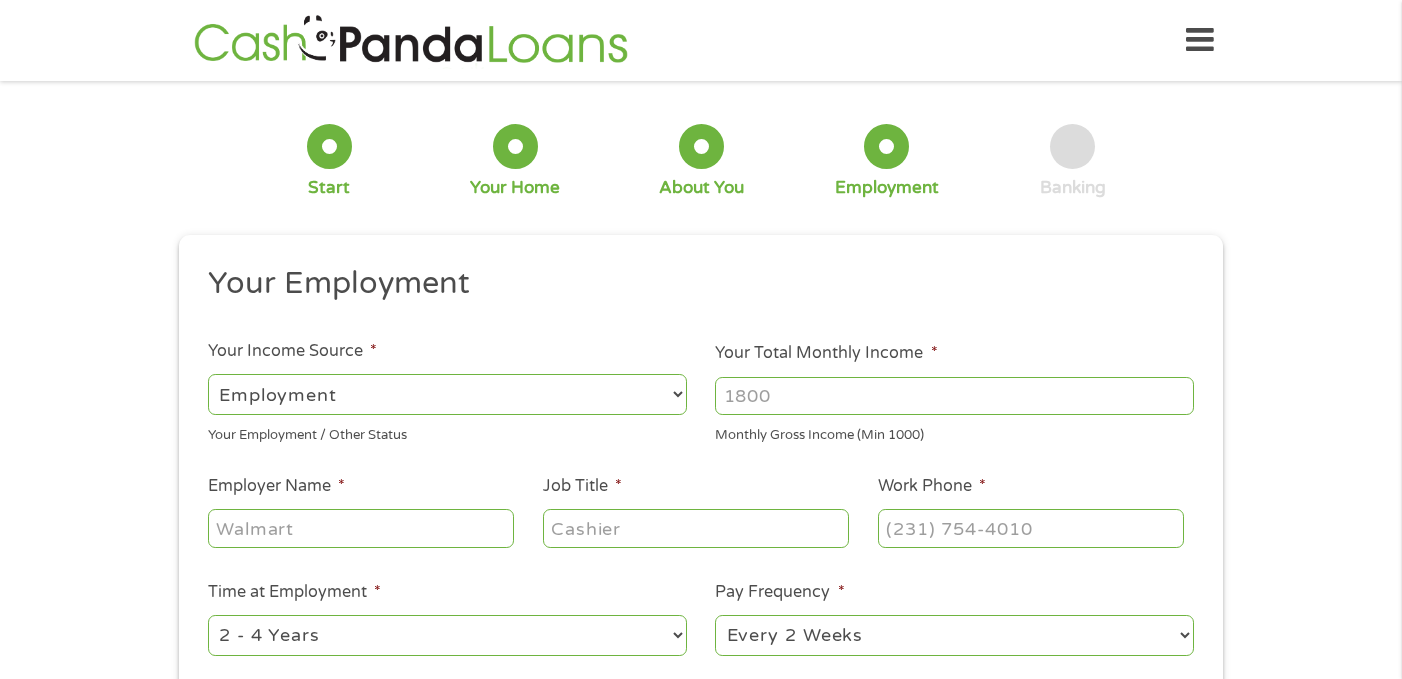 scroll, scrollTop: 0, scrollLeft: 0, axis: both 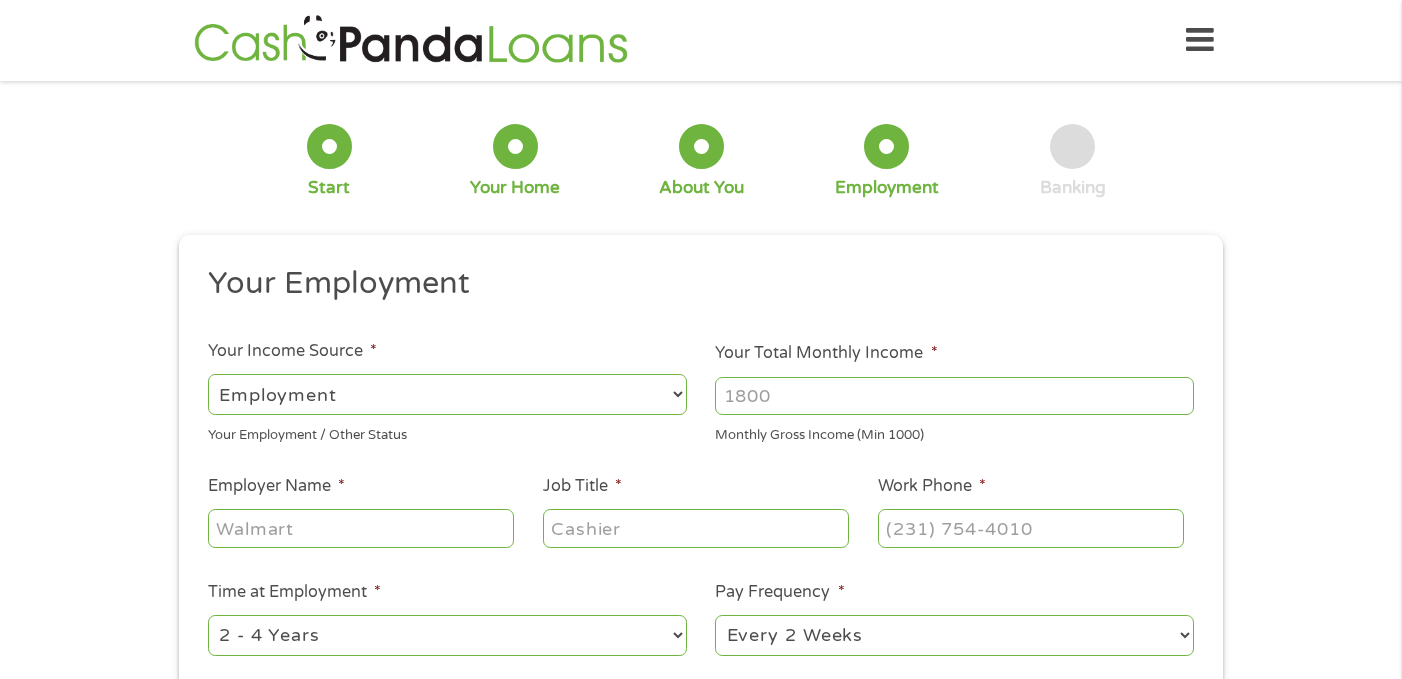 click on "--- Choose one --- Employment Self Employed Benefits" at bounding box center [447, 394] 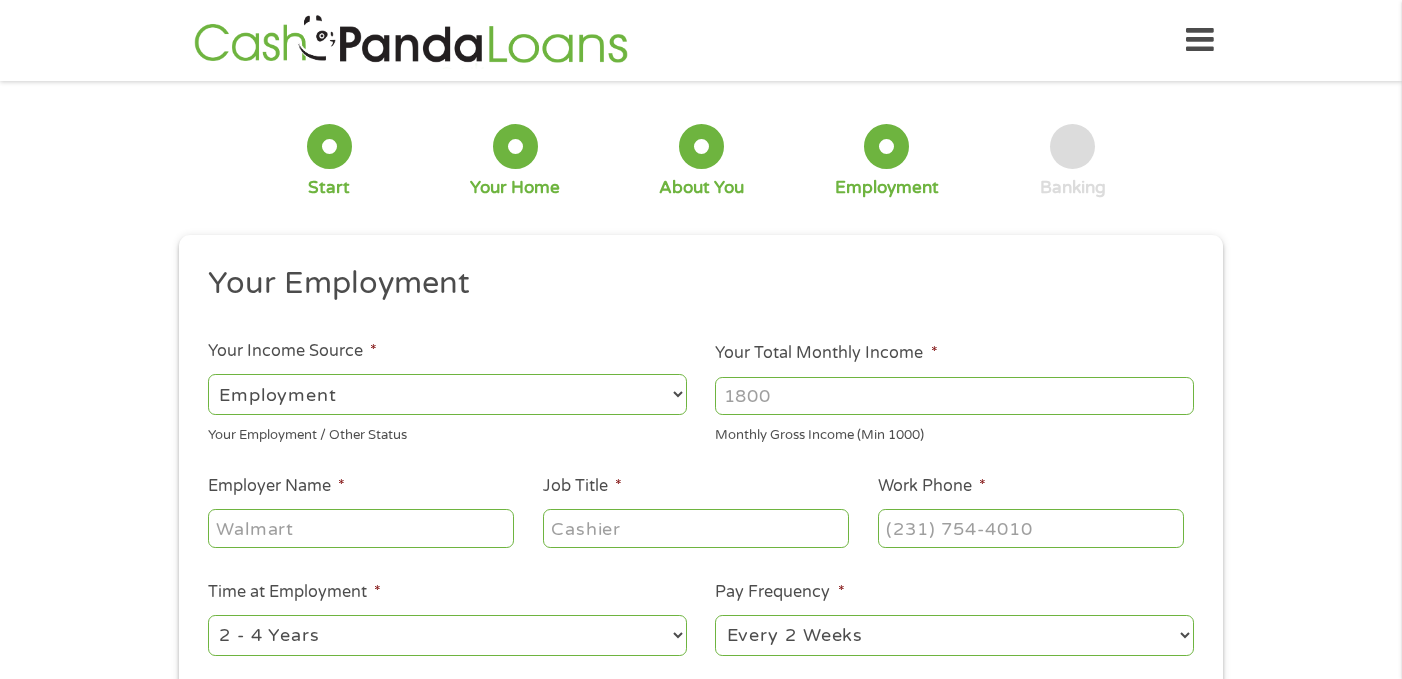 click on "Your Total Monthly Income *" at bounding box center (954, 396) 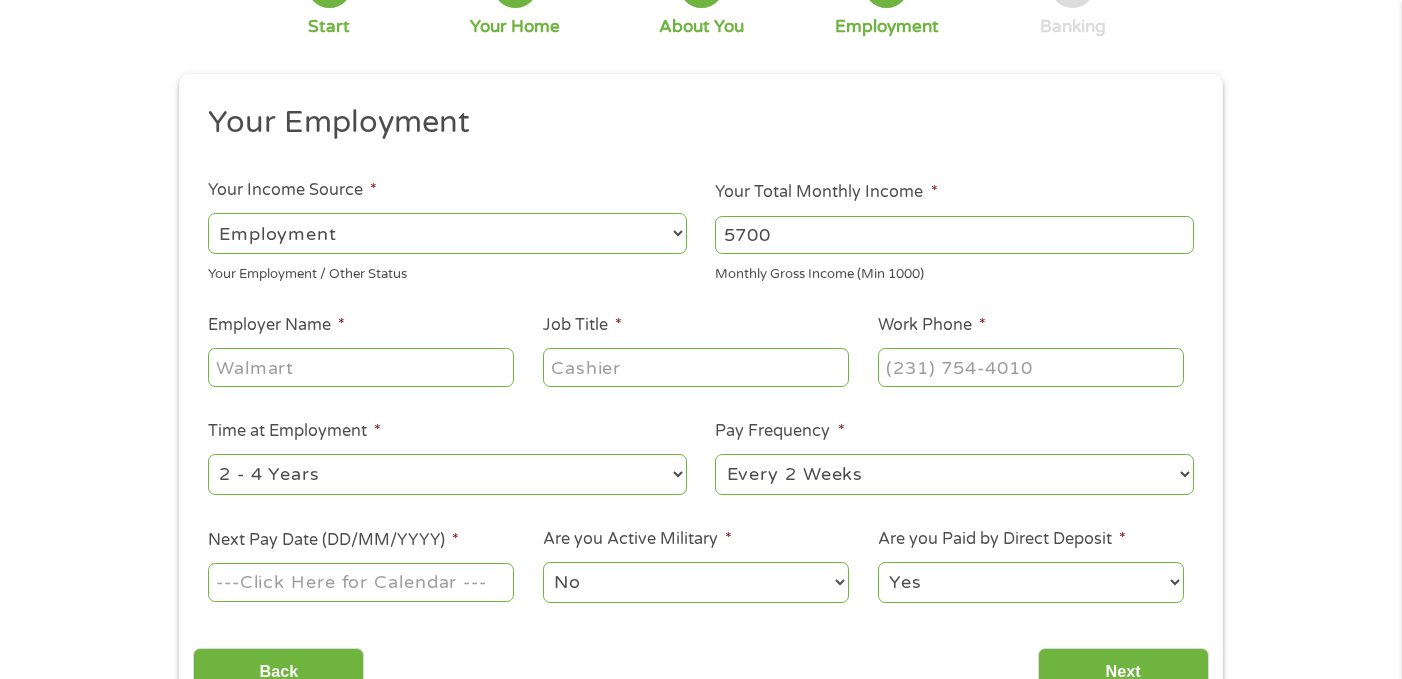 scroll, scrollTop: 167, scrollLeft: 0, axis: vertical 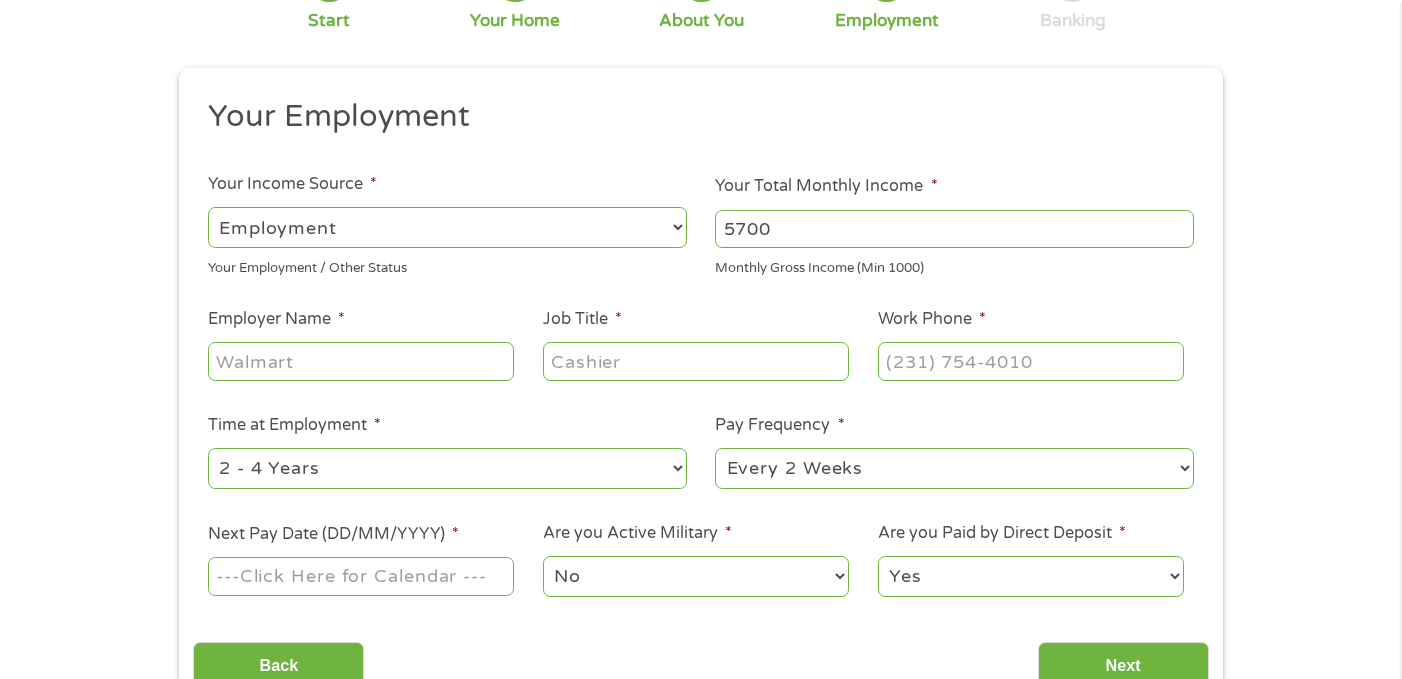 type on "5700" 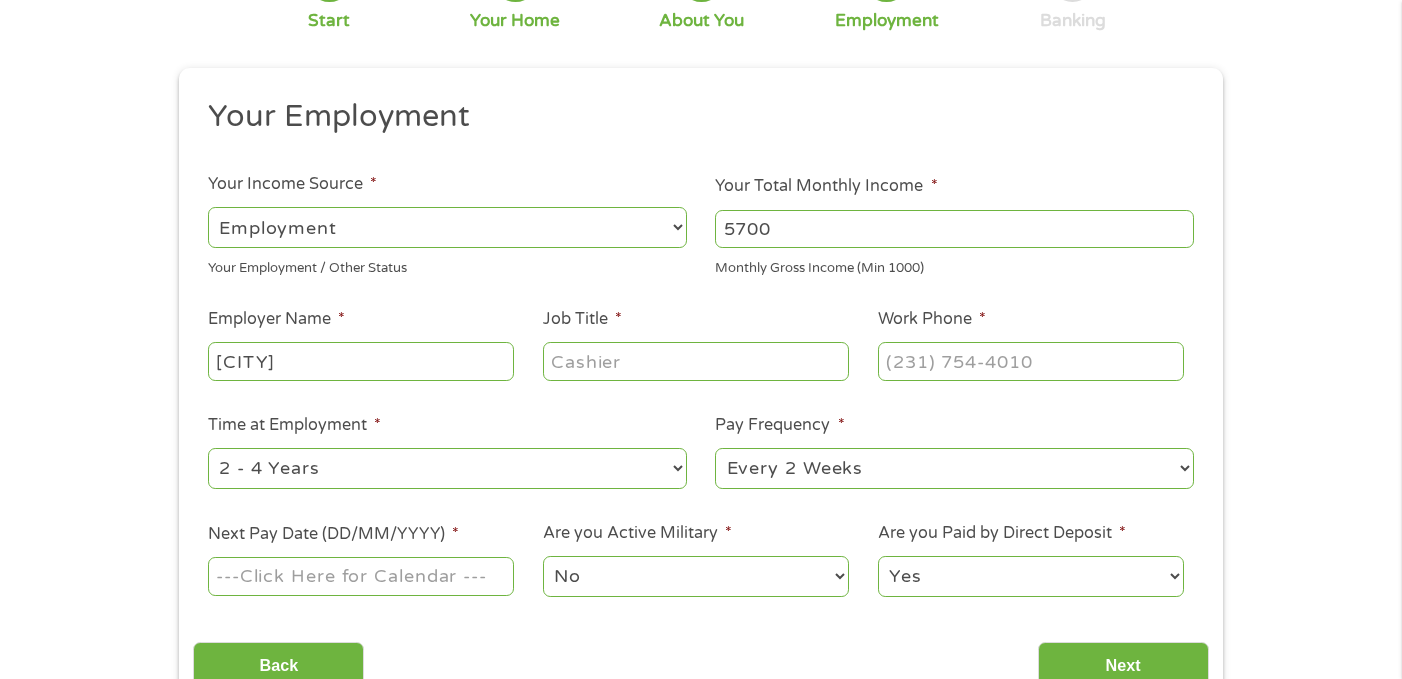 type on "[CITY]" 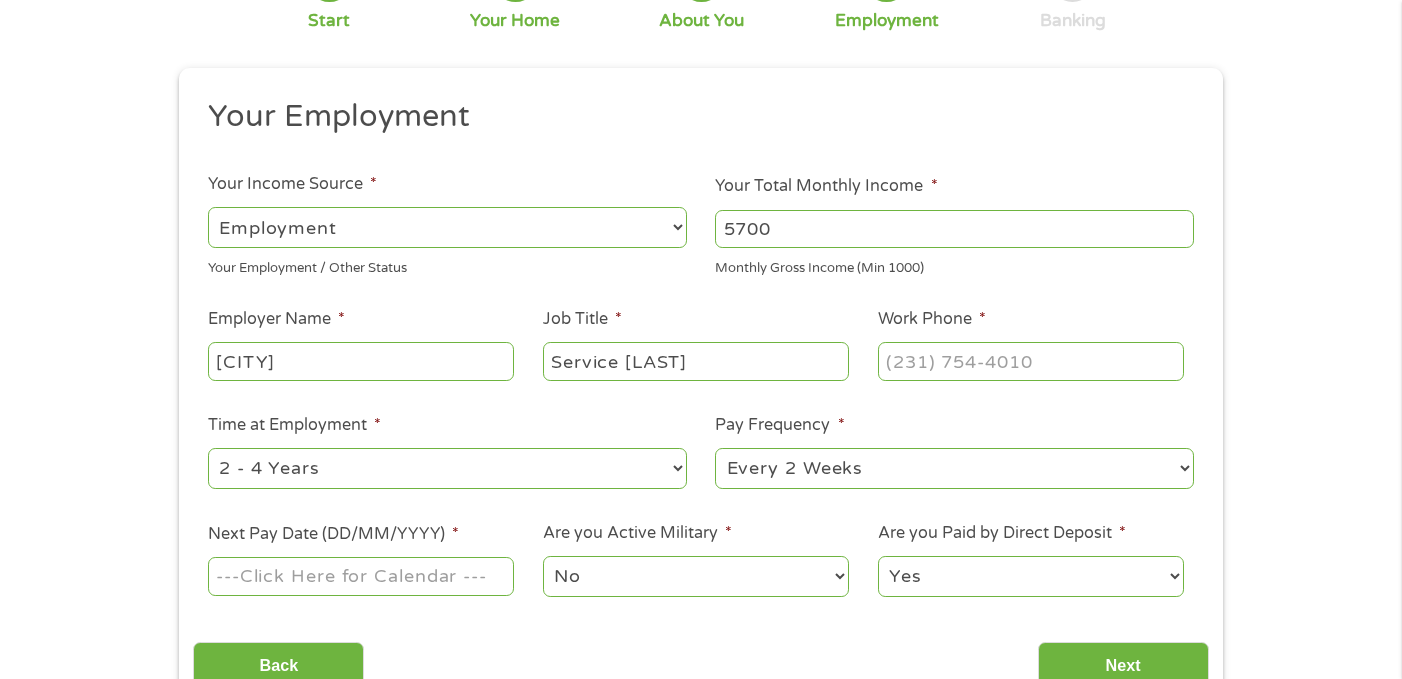 type on "Service [LAST]" 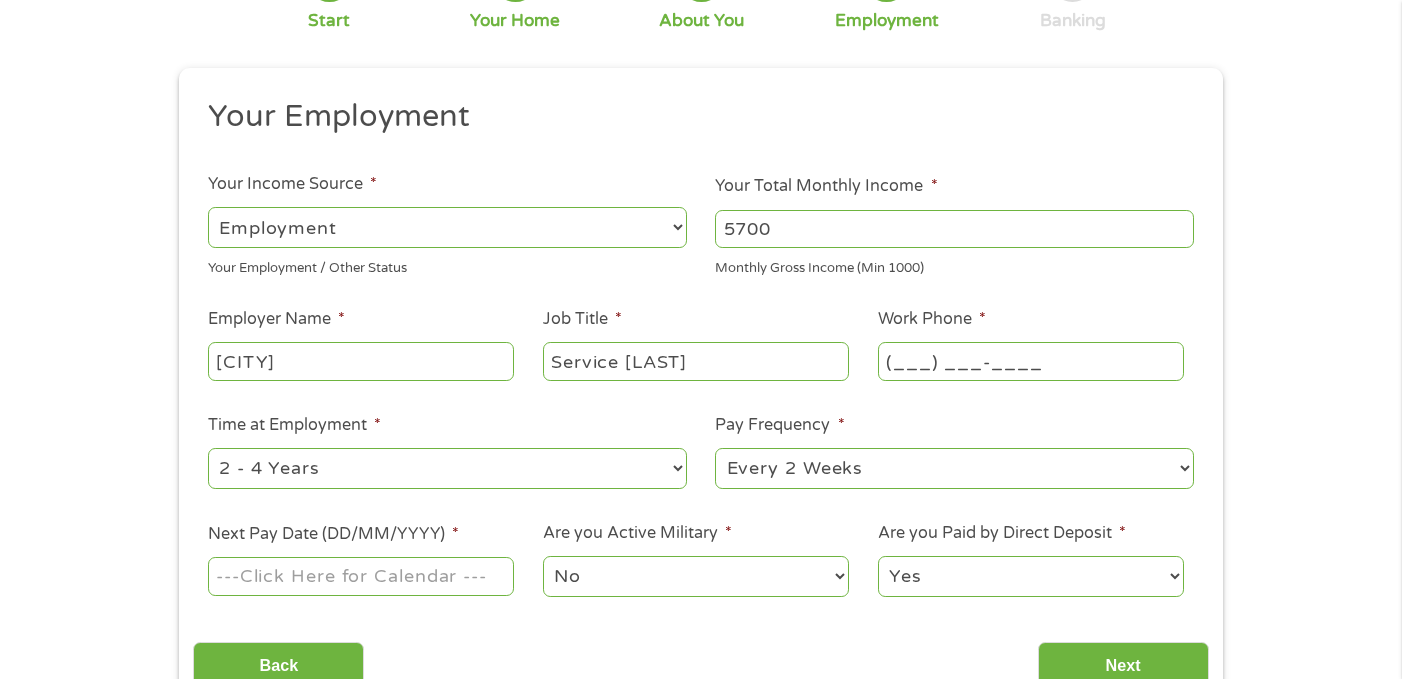 click on "(___) ___-____" at bounding box center [1031, 361] 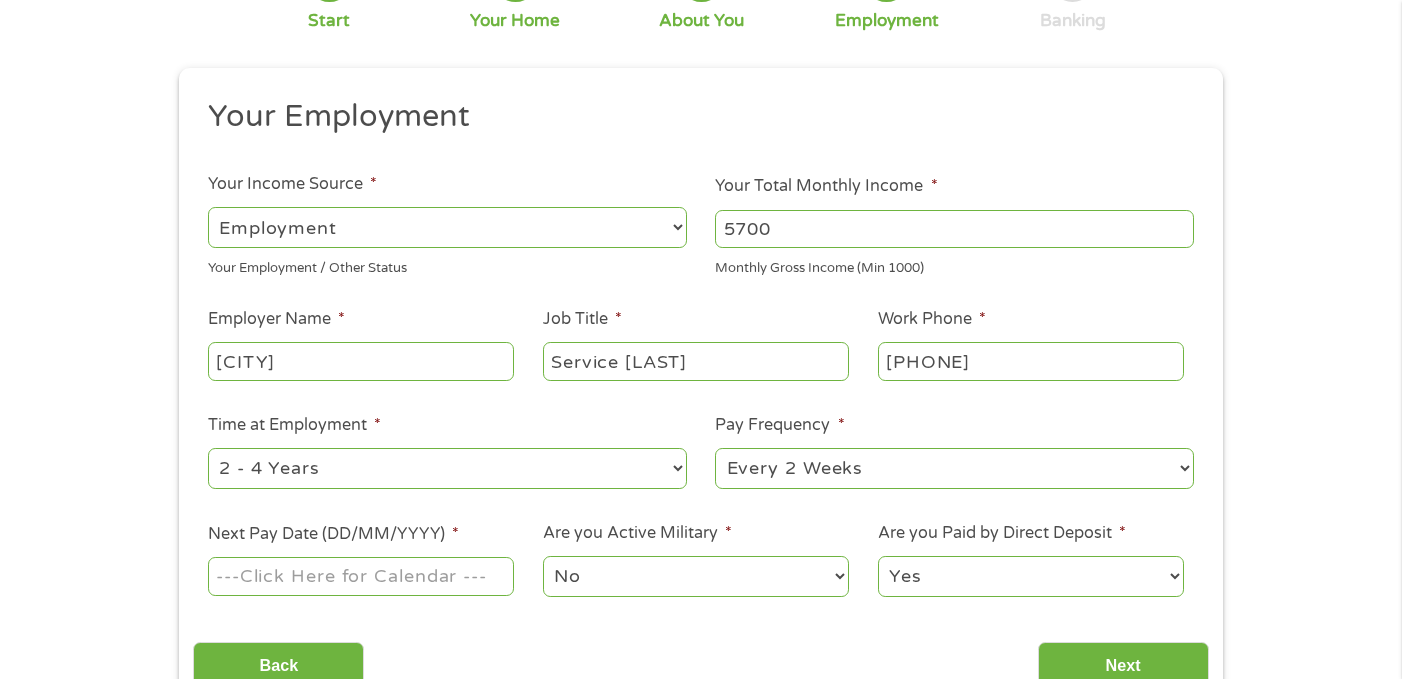 type on "[PHONE]" 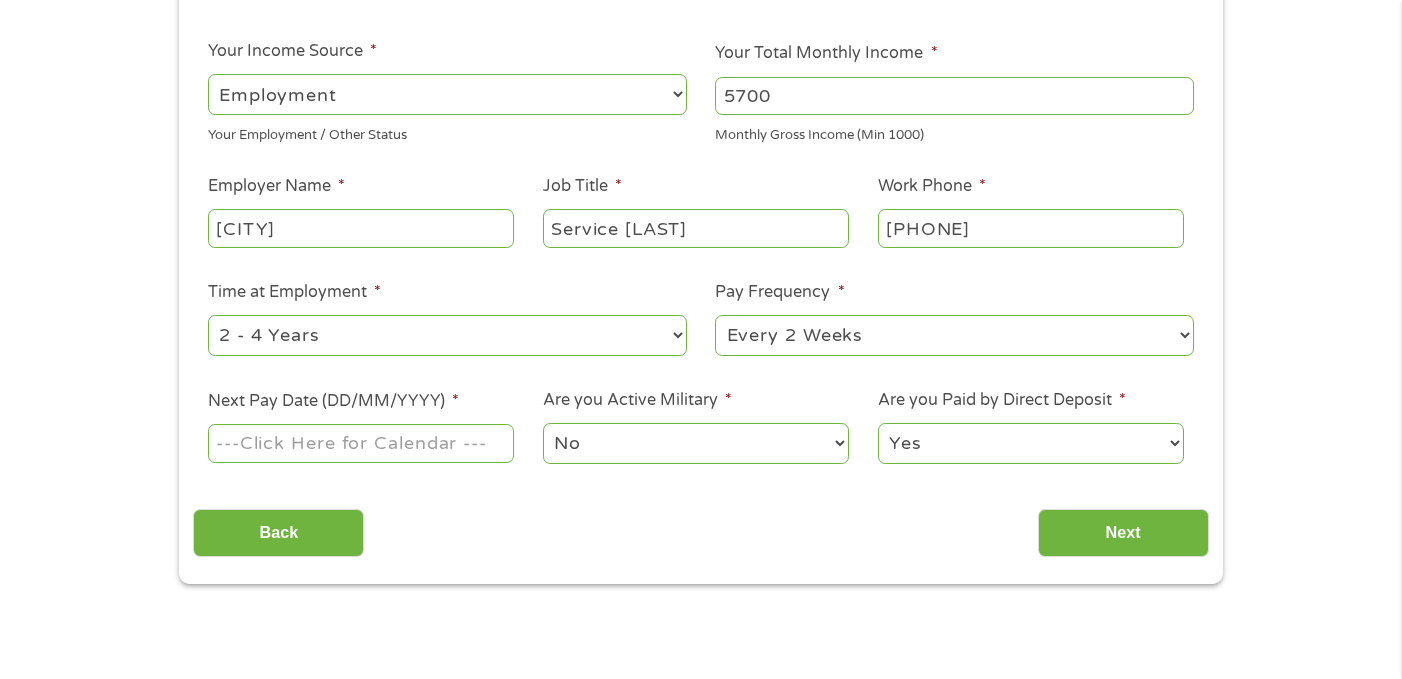 scroll, scrollTop: 302, scrollLeft: 0, axis: vertical 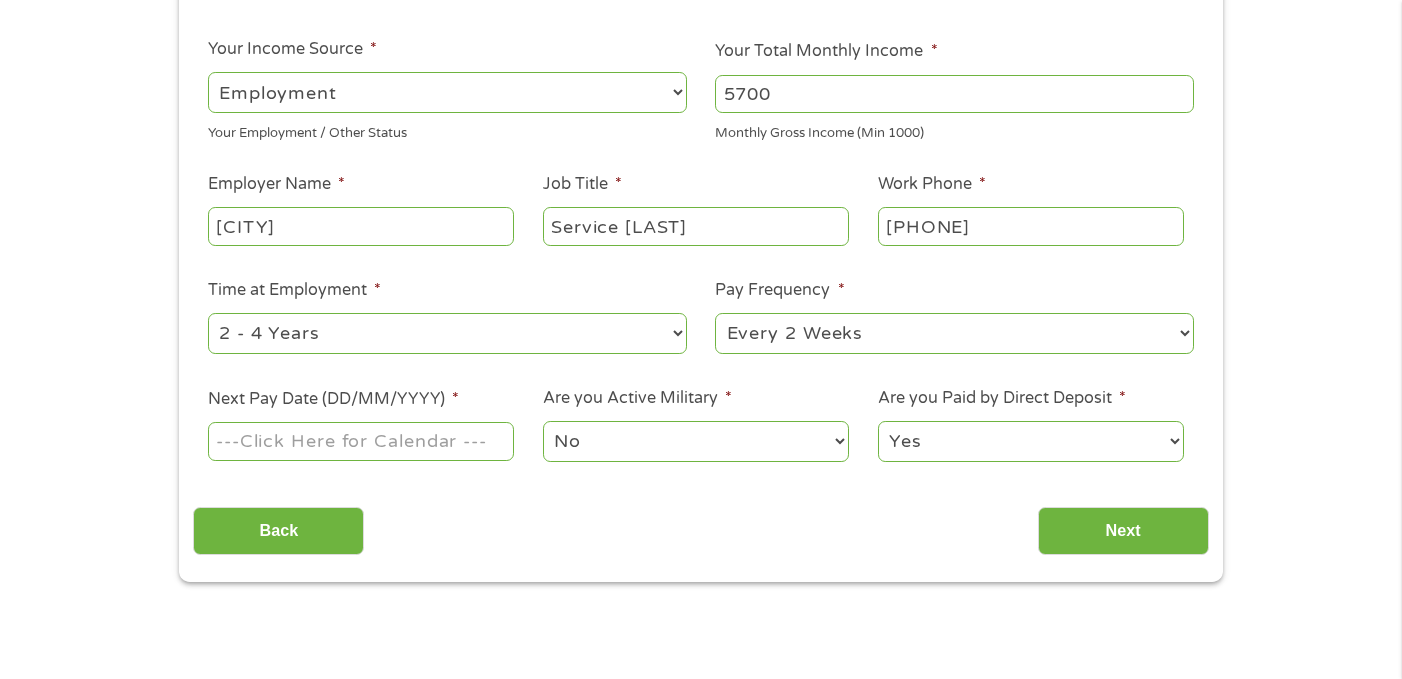 click on "--- Choose one --- 1 Year or less 1 - 2 Years 2 - 4 Years Over 4 Years" at bounding box center [447, 333] 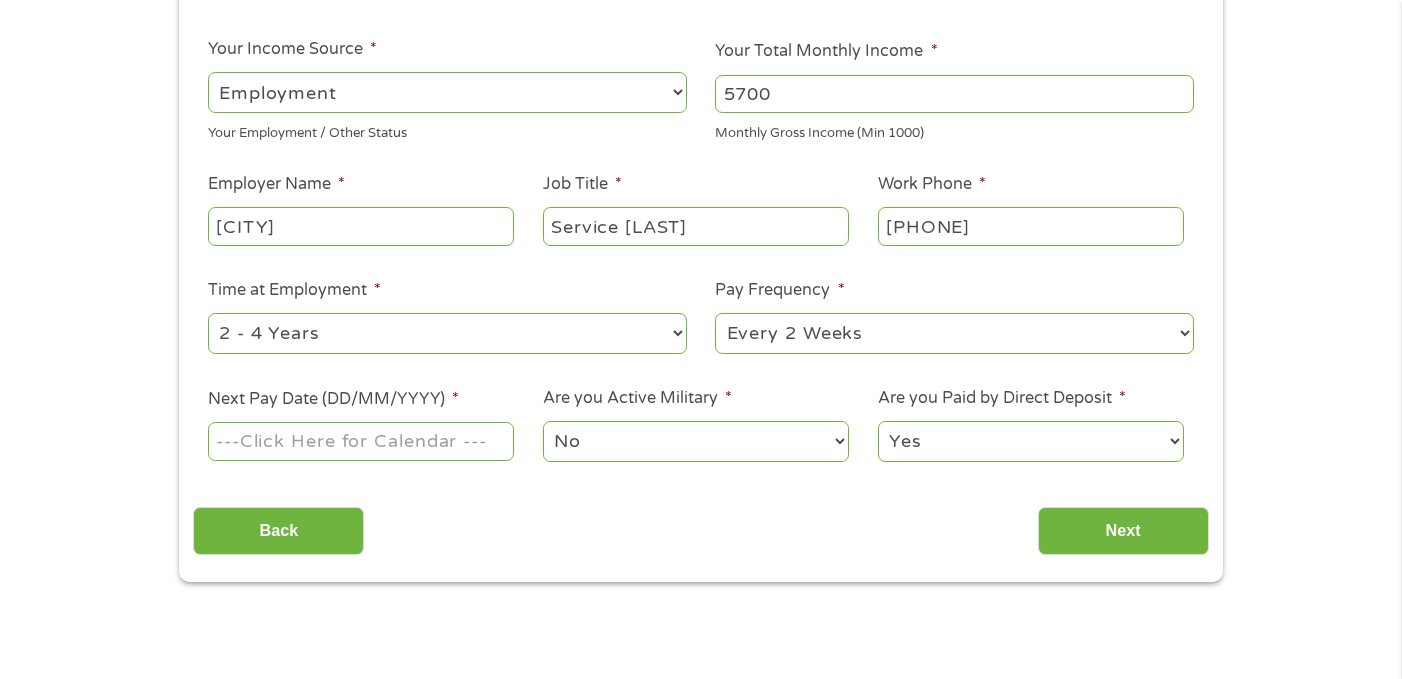 select on "24months" 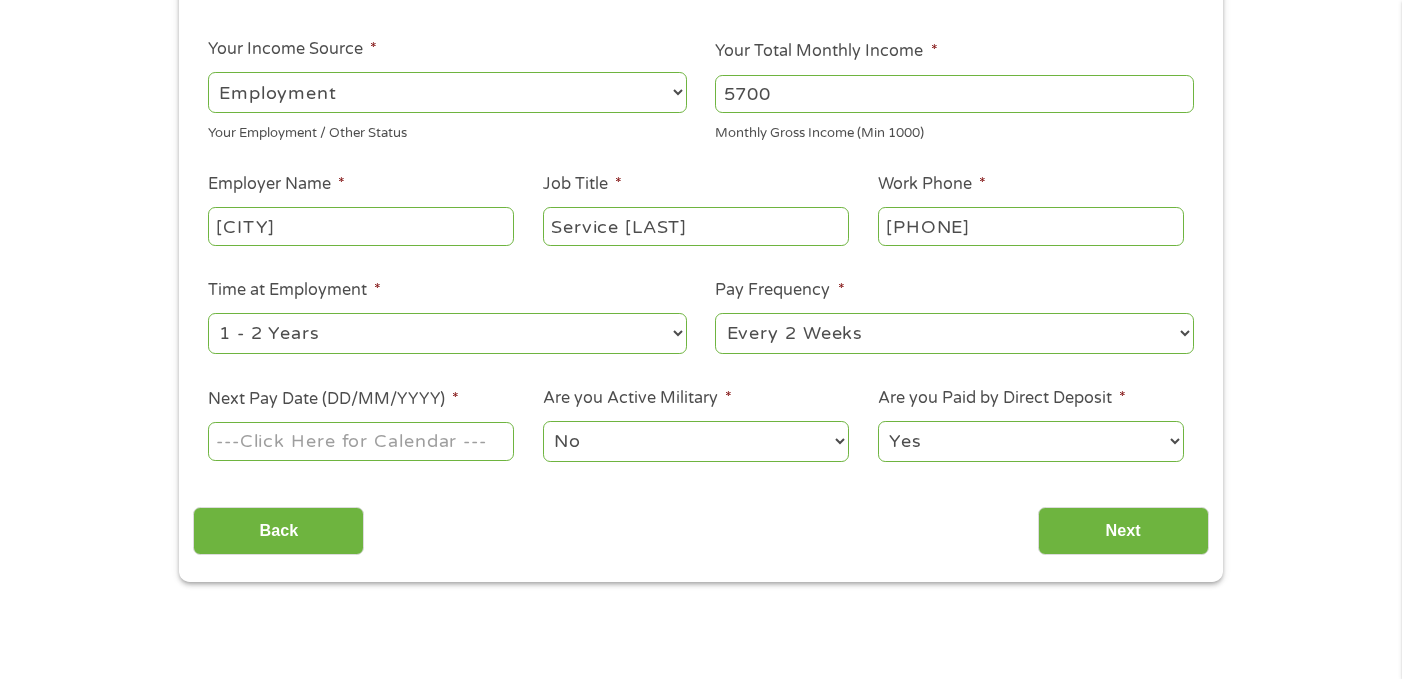 click on "--- Choose one --- Every 2 Weeks Every Week Monthly Semi-Monthly" at bounding box center [954, 333] 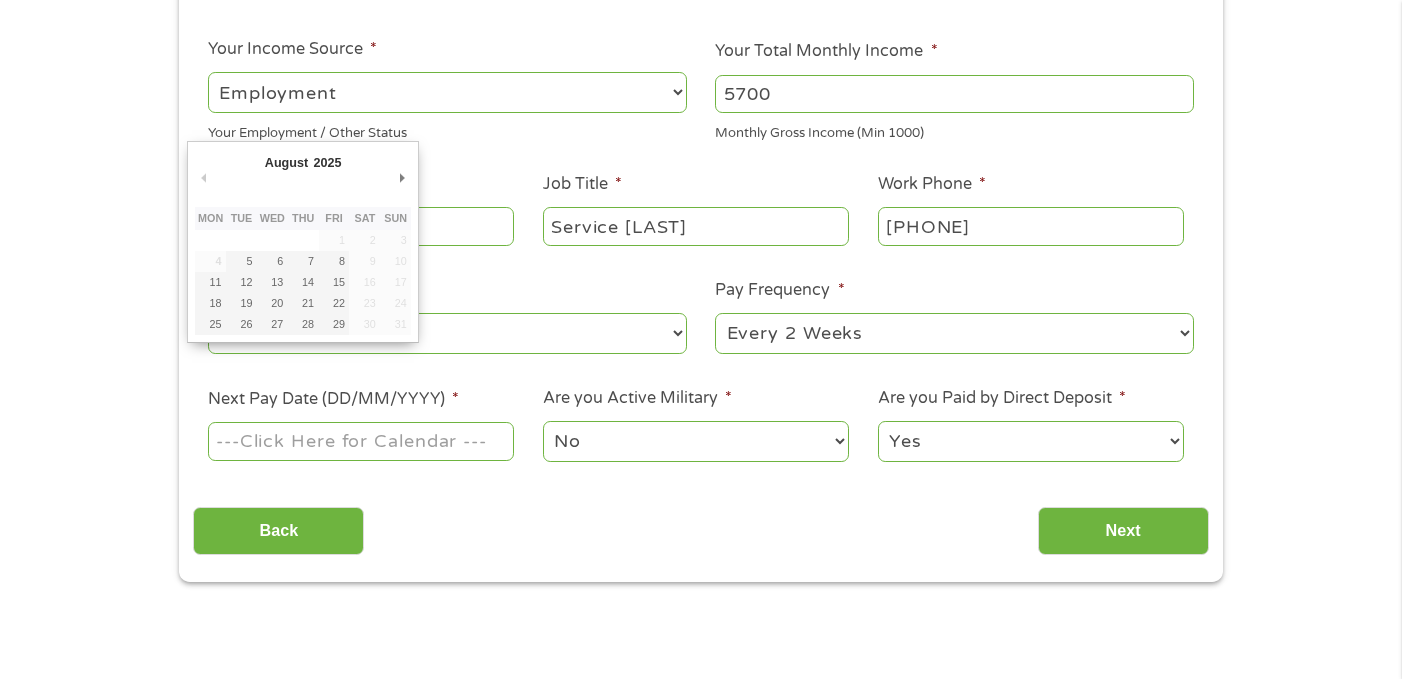 click on "Next Pay Date (DD/MM/YYYY) *" at bounding box center (361, 441) 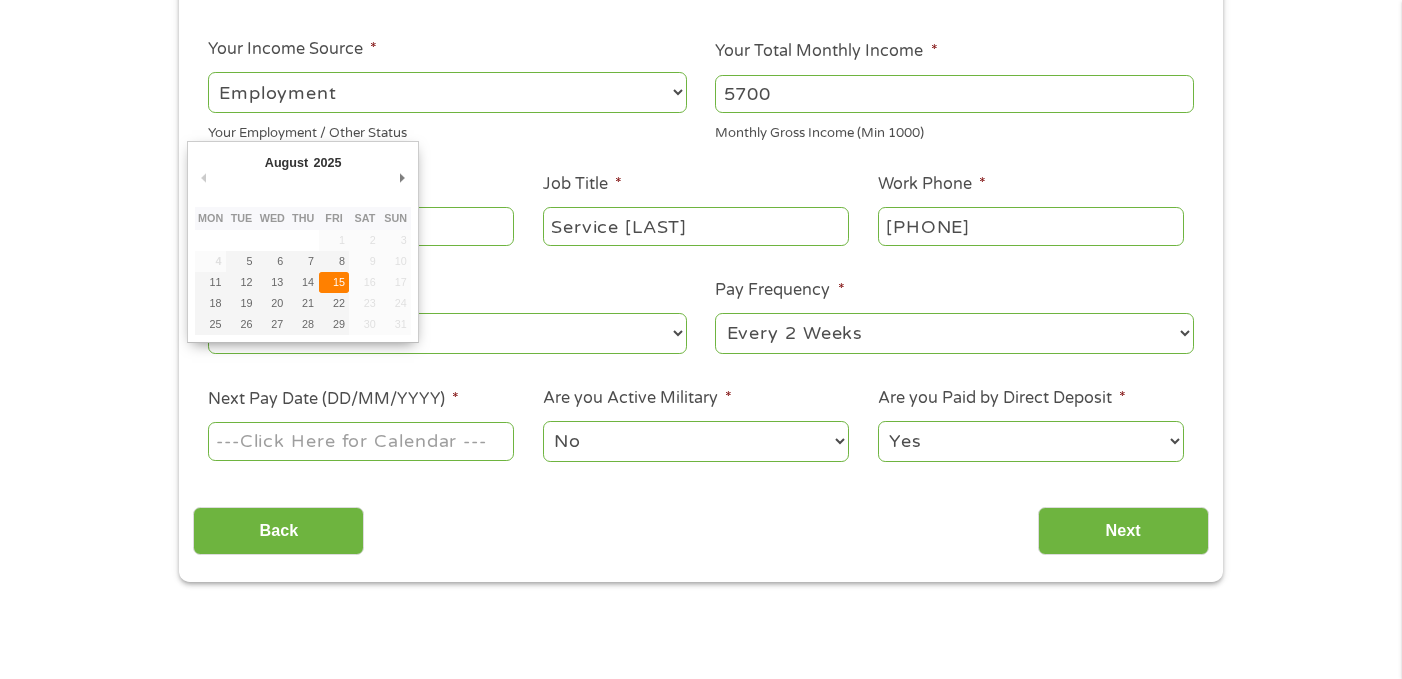 type on "15/08/2025" 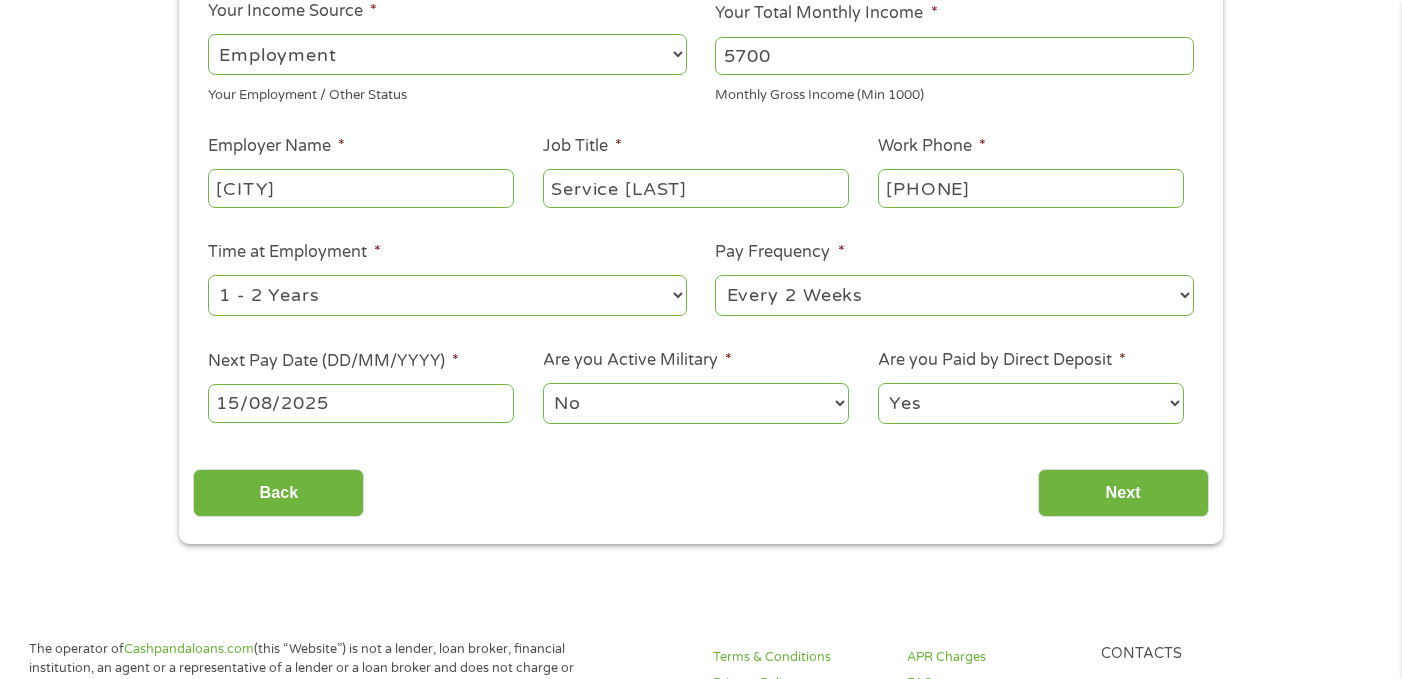 scroll, scrollTop: 348, scrollLeft: 0, axis: vertical 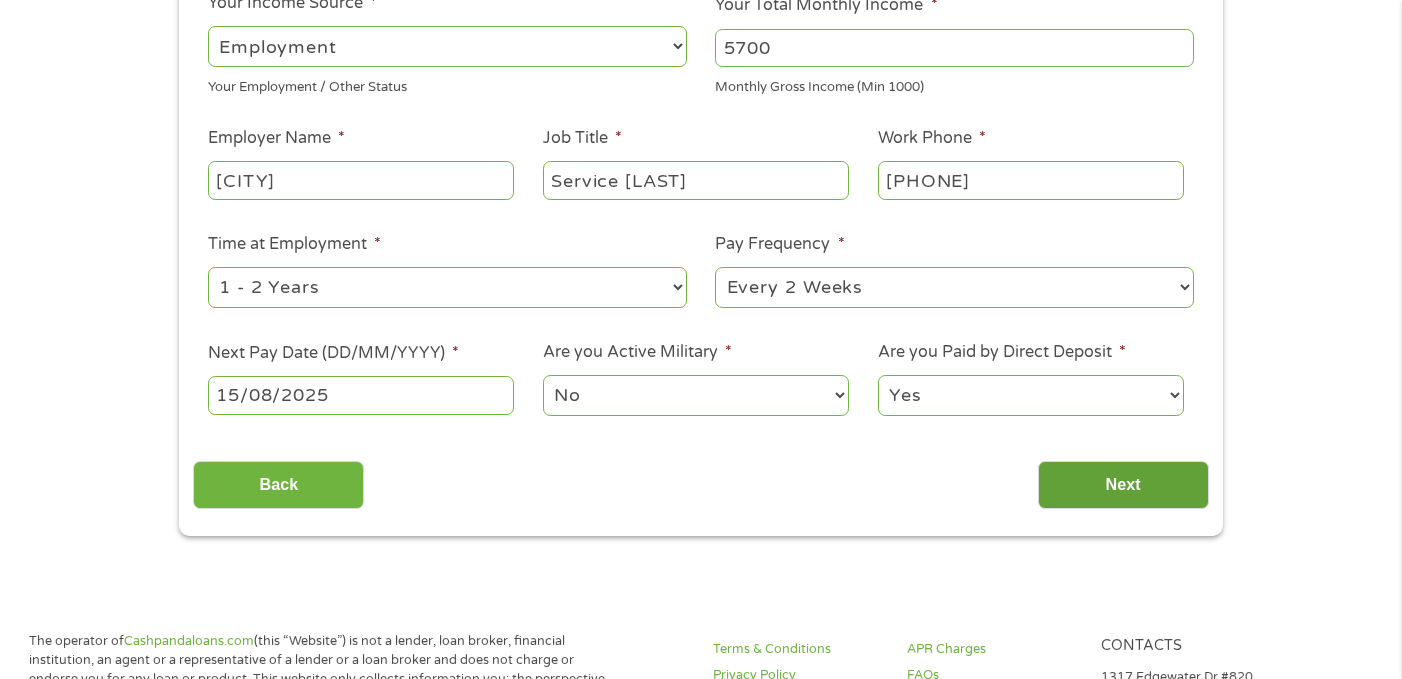 click on "Next" at bounding box center [1123, 485] 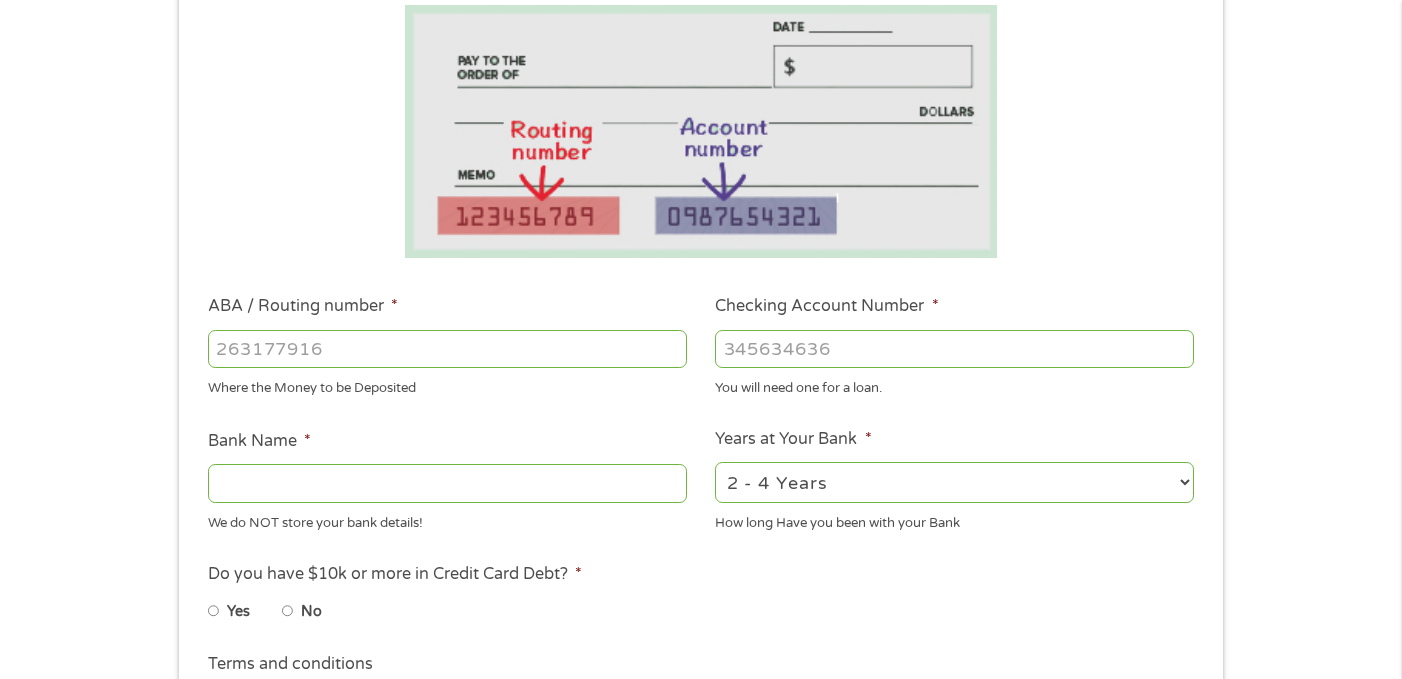 scroll, scrollTop: 8, scrollLeft: 8, axis: both 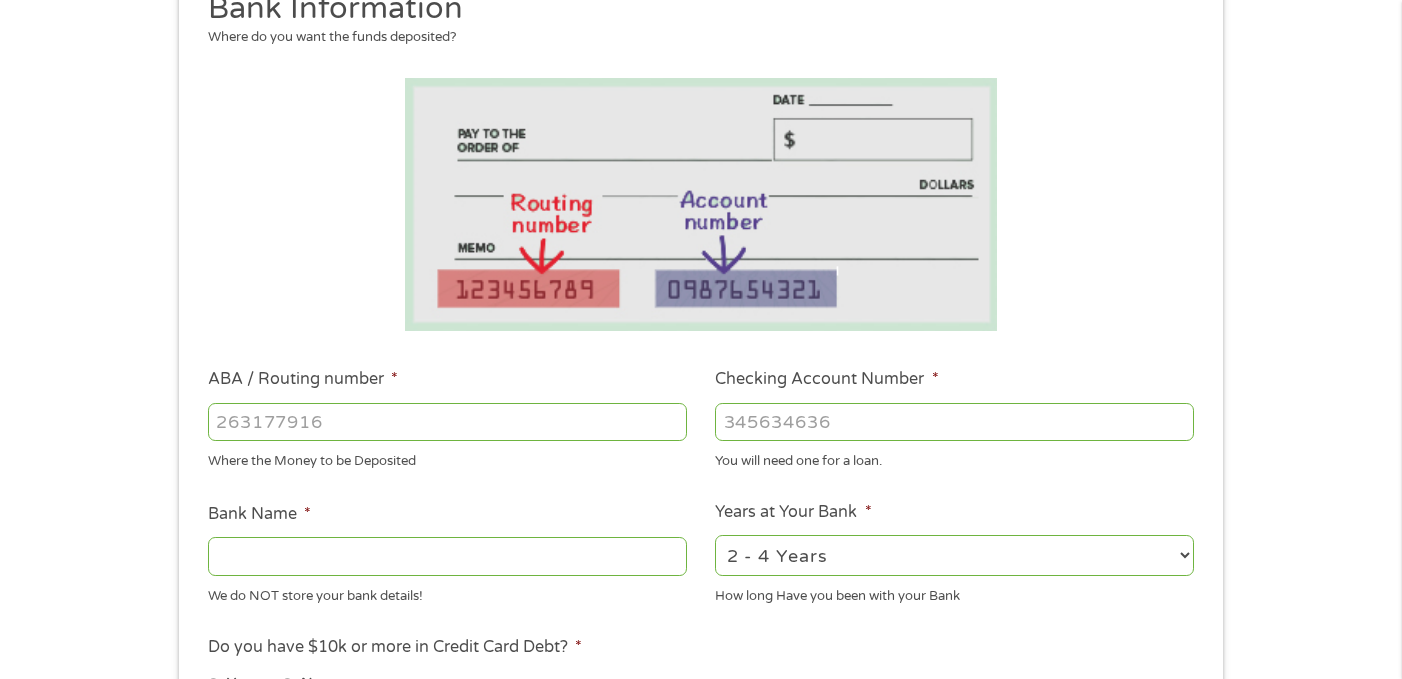 click on "ABA / Routing number *" at bounding box center (447, 422) 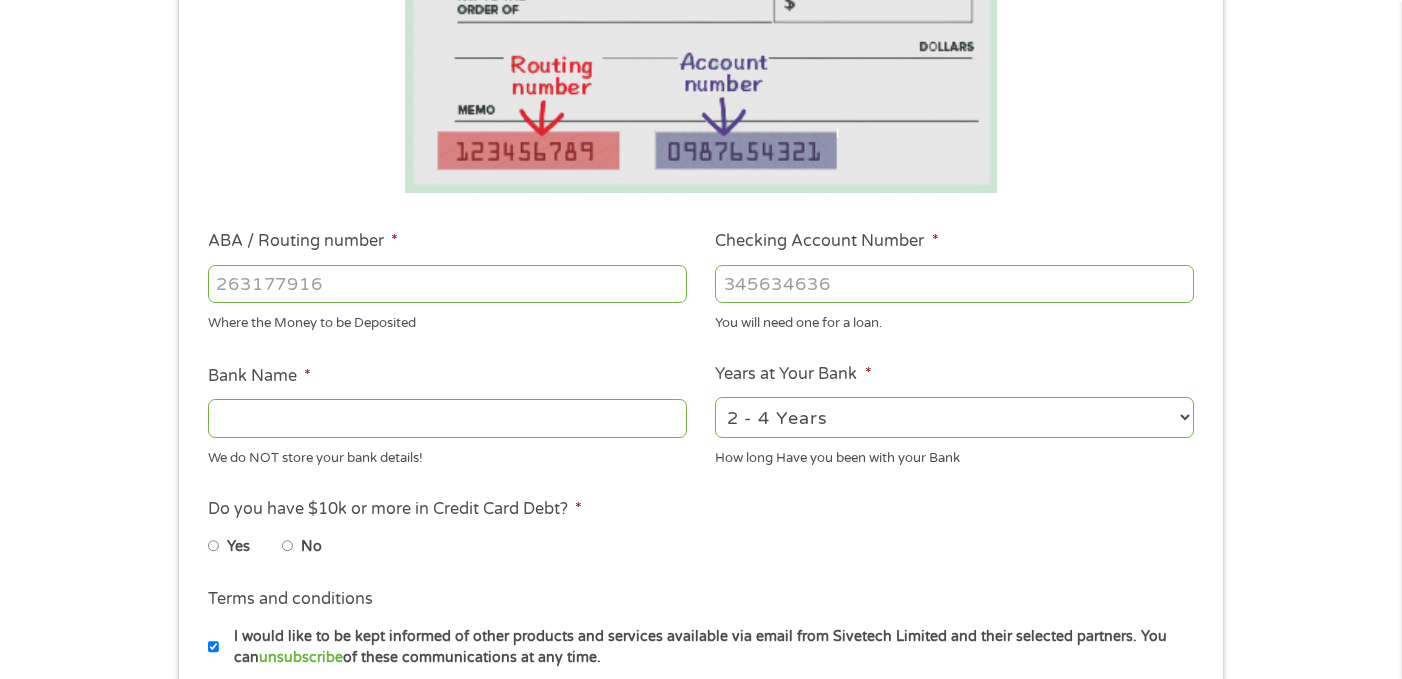 scroll, scrollTop: 420, scrollLeft: 0, axis: vertical 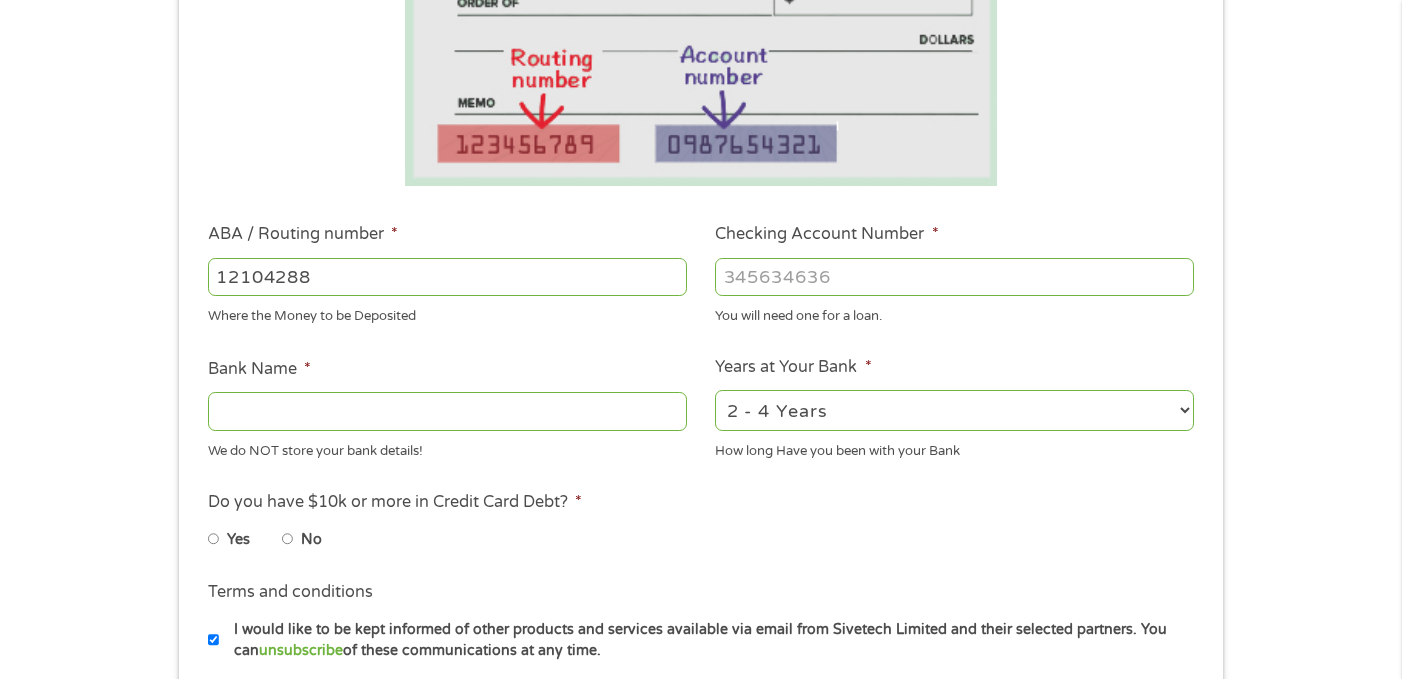 type on "121042882" 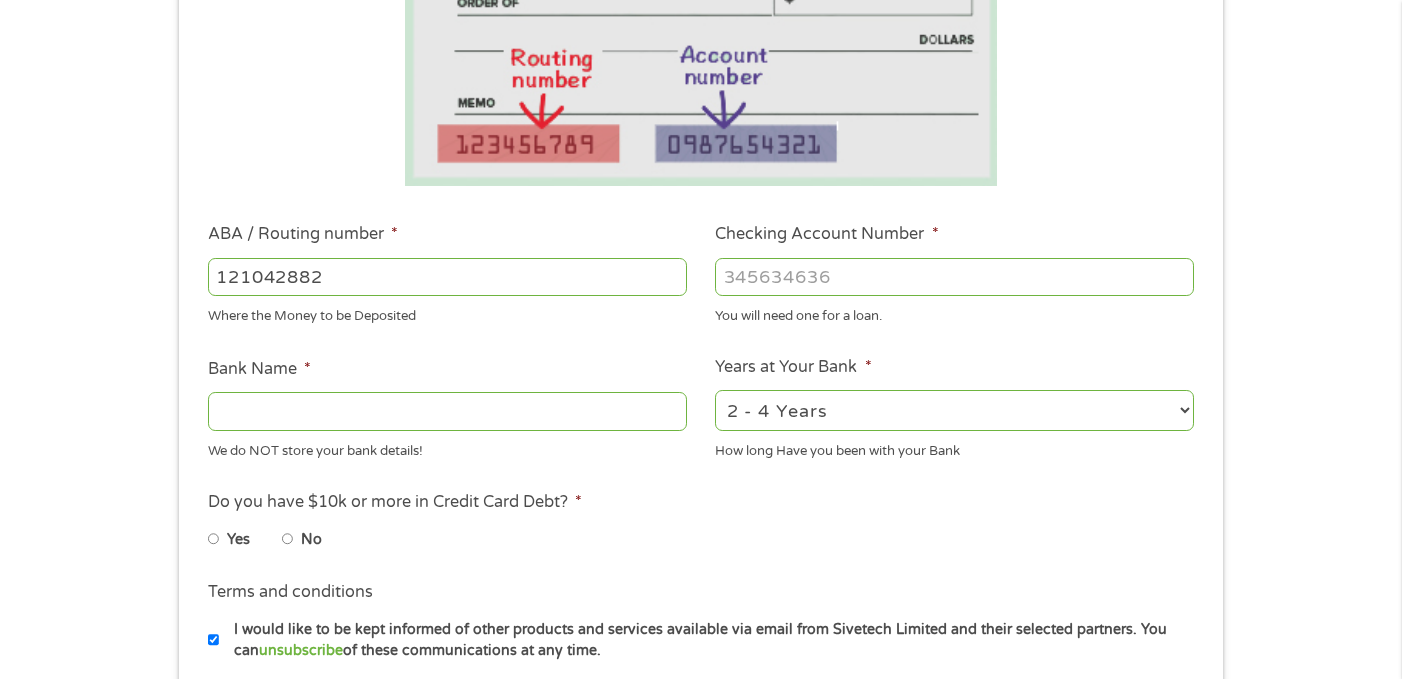 type on "WELLS FARGO BANK NA" 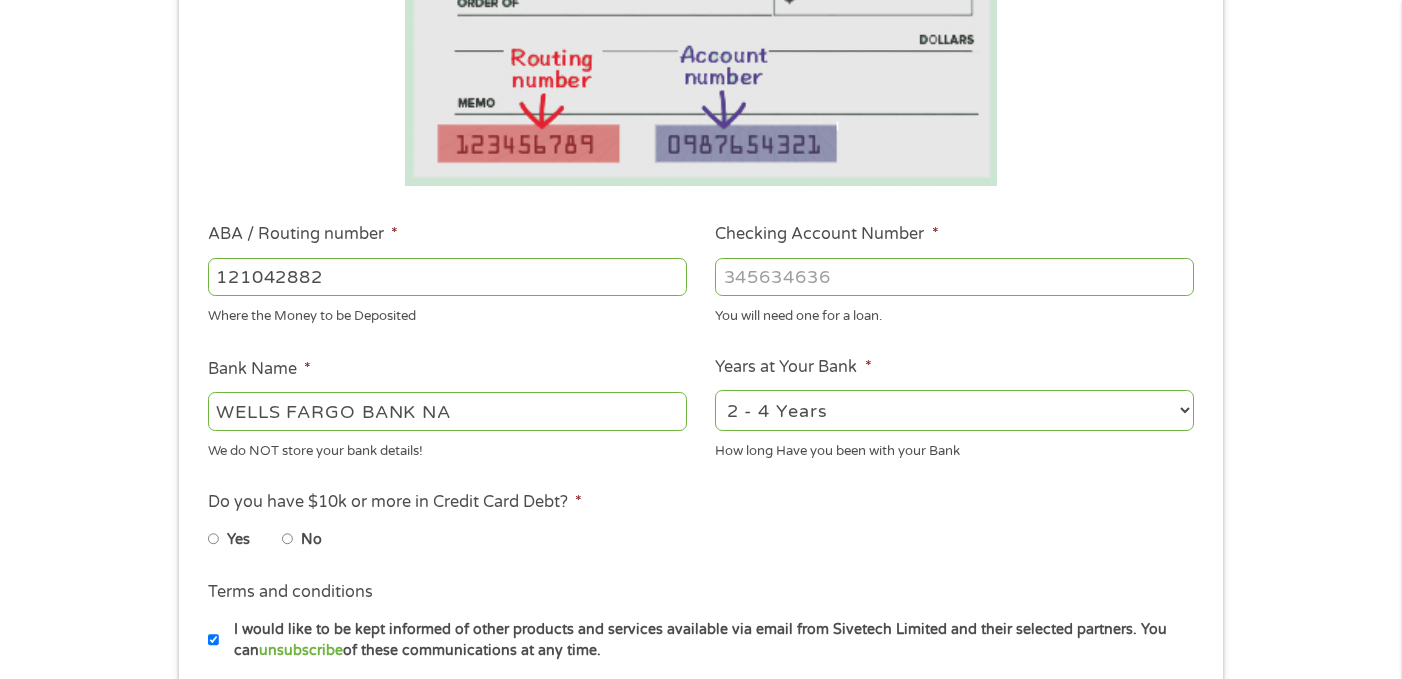 type on "121042882" 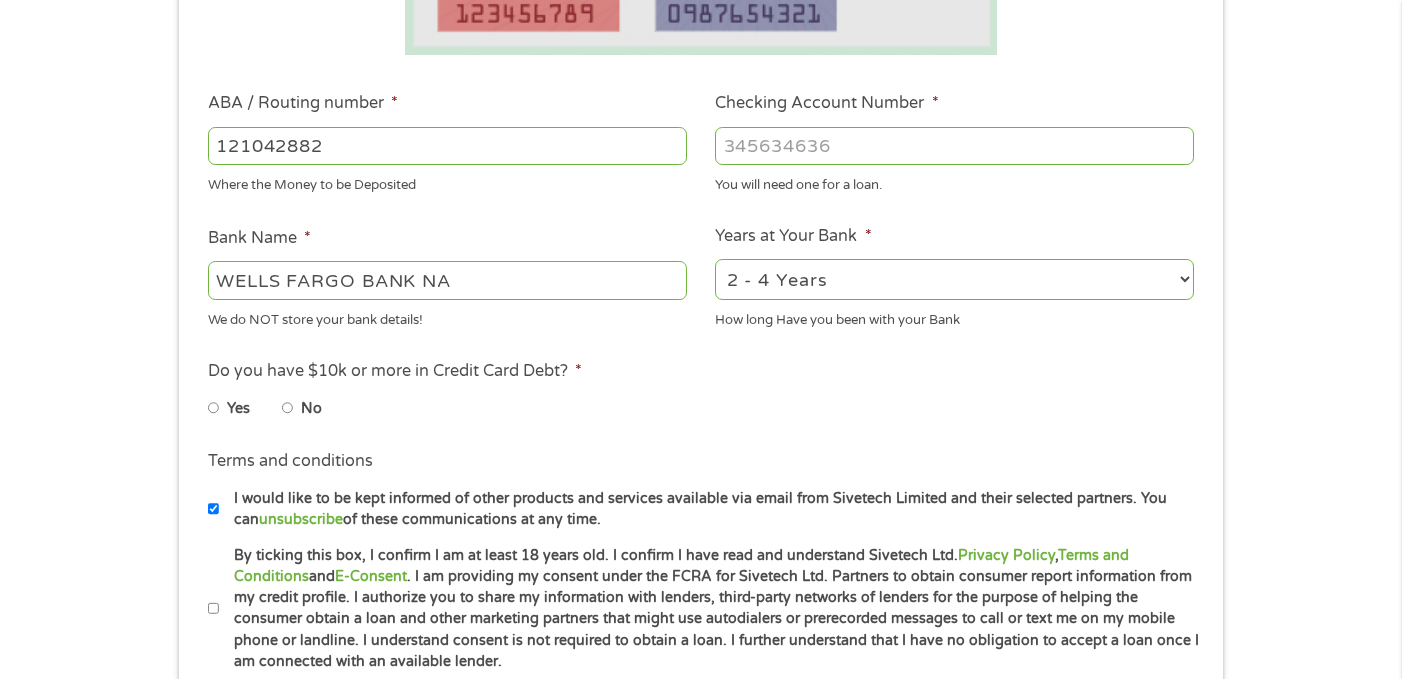 scroll, scrollTop: 552, scrollLeft: 0, axis: vertical 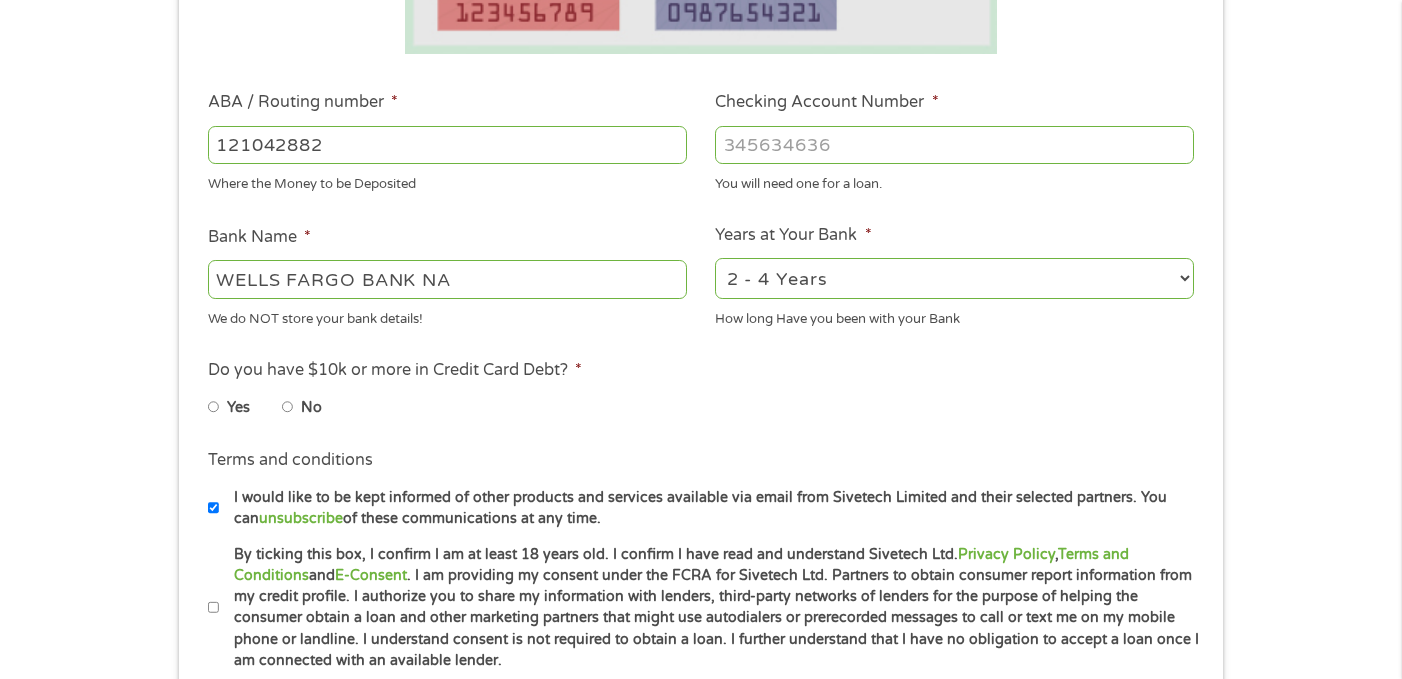 type on "[PHONE]" 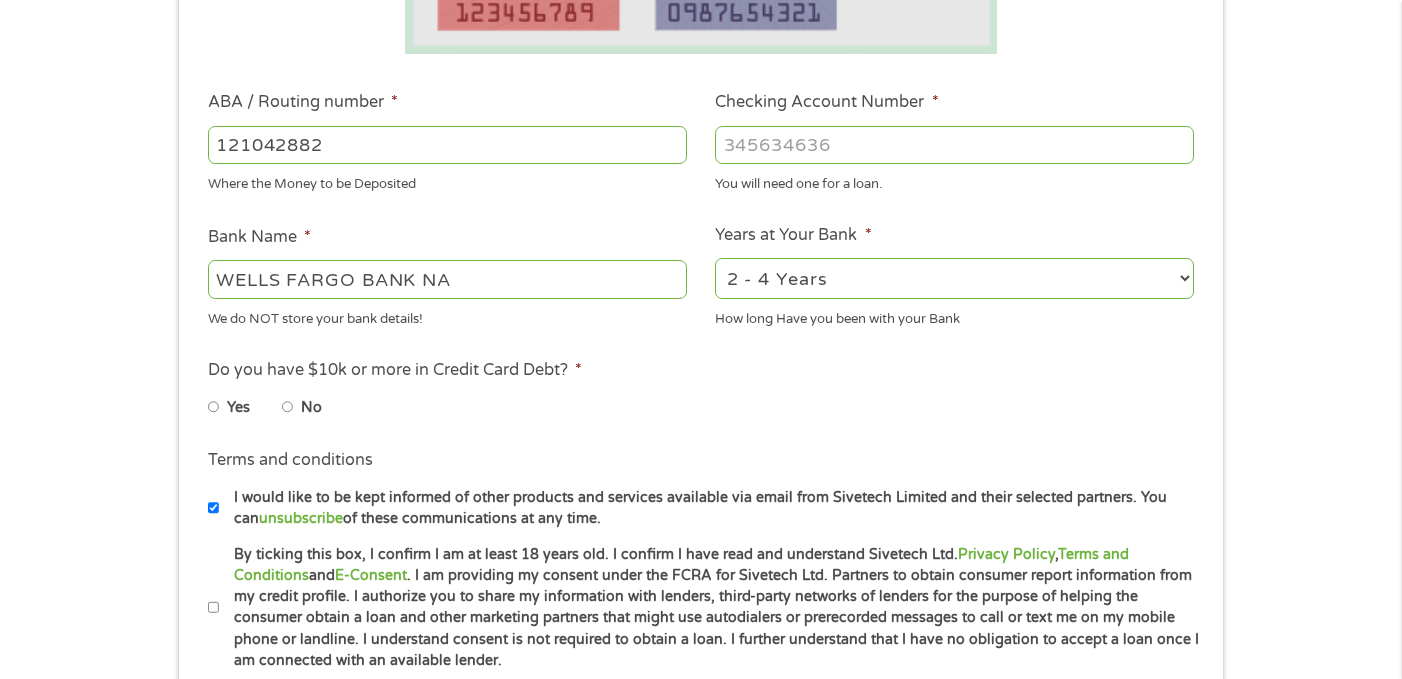 click on "2 - 4 Years 6 - 12 Months 1 - 2 Years Over 4 Years" at bounding box center (954, 278) 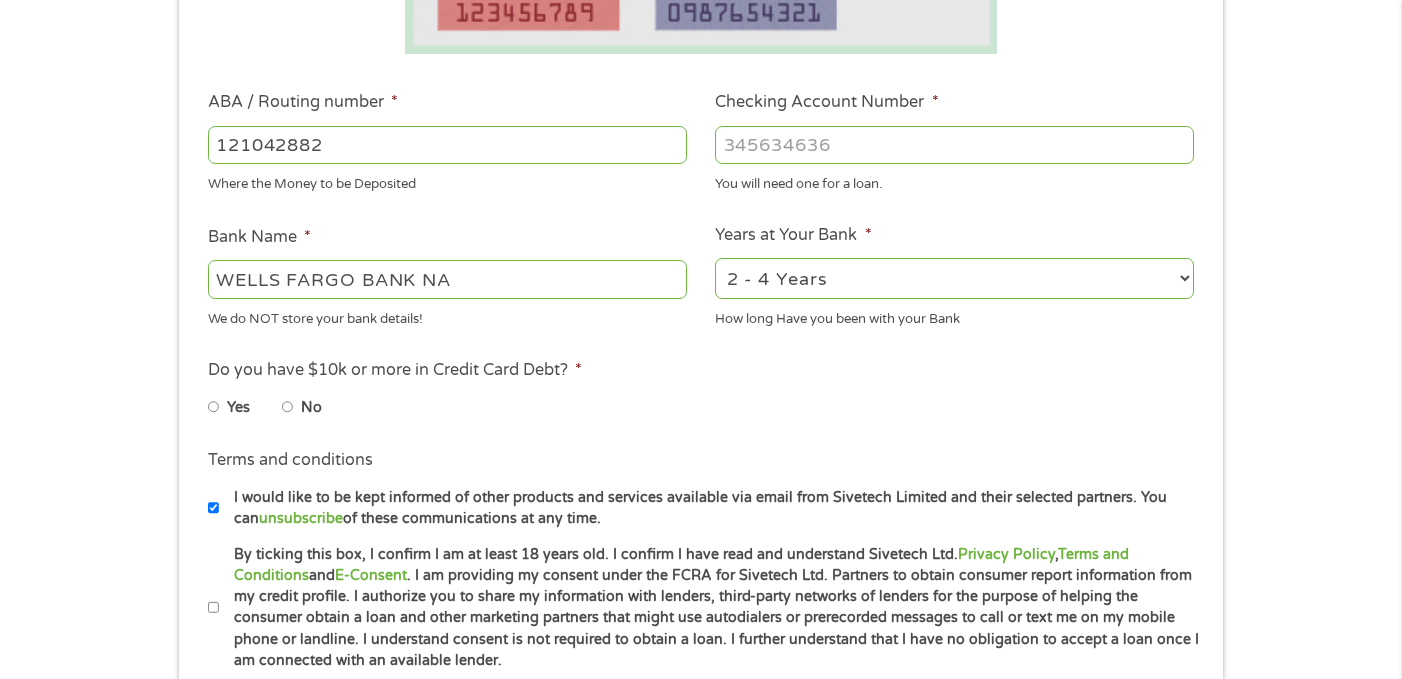 select on "60months" 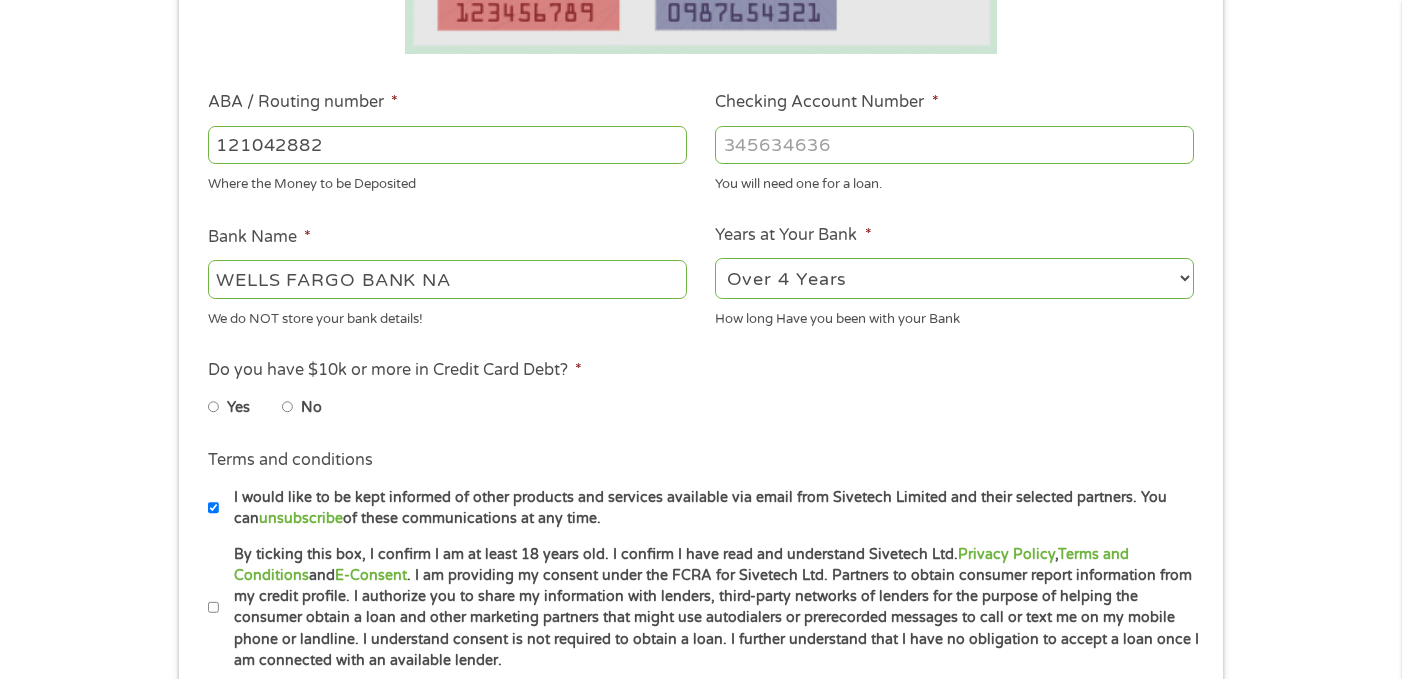 scroll, scrollTop: 664, scrollLeft: 0, axis: vertical 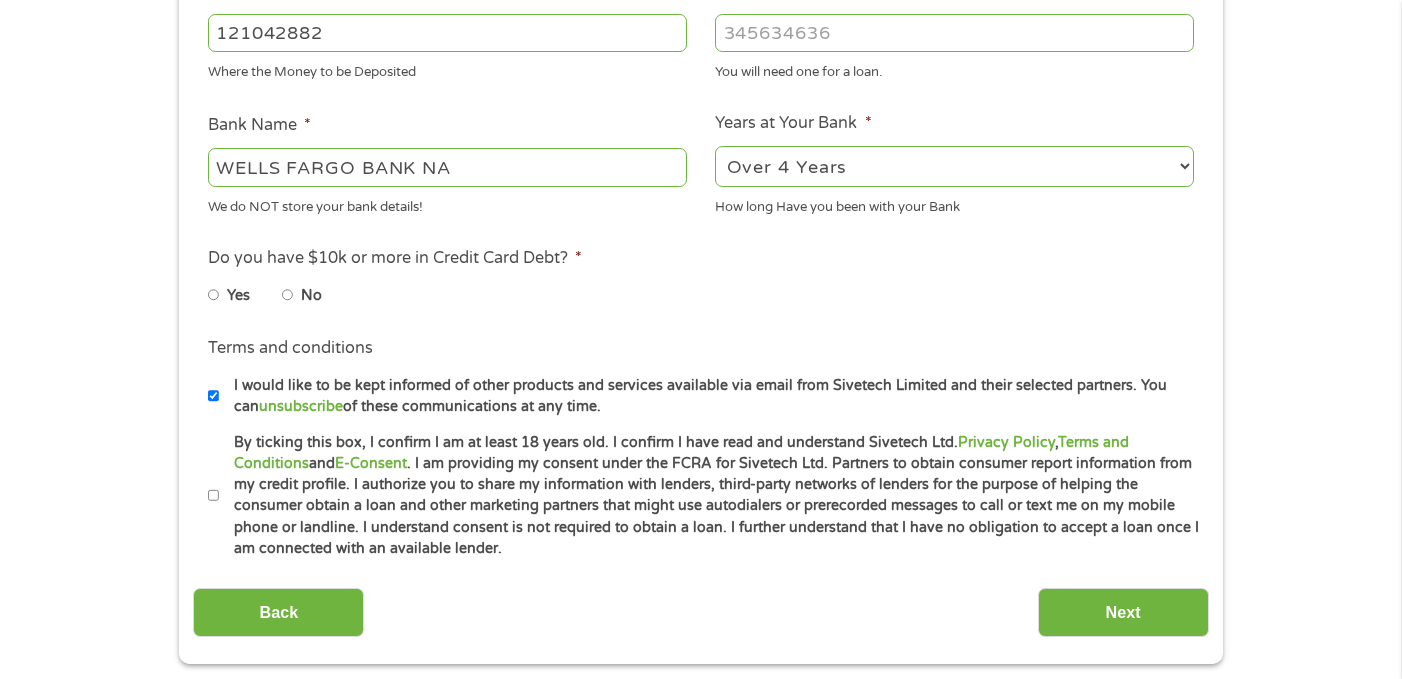 click on "Yes" at bounding box center (214, 295) 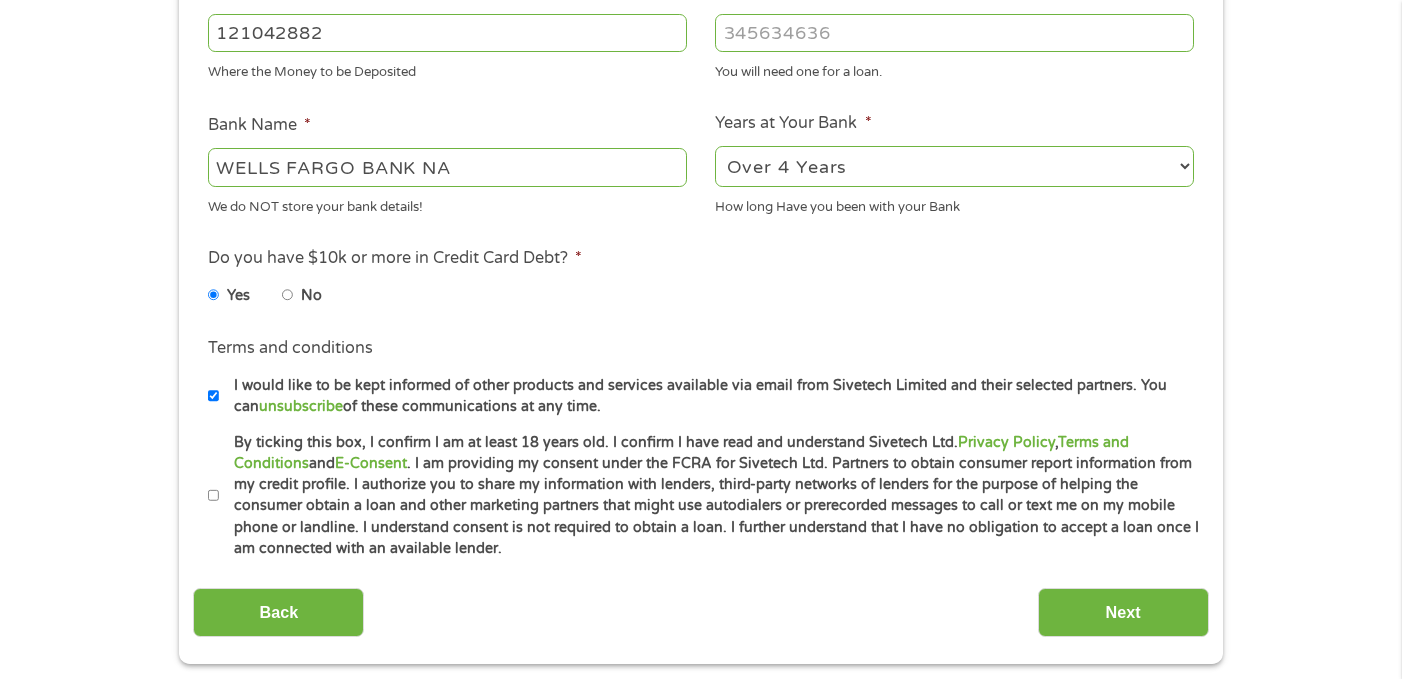 click on "Terms and conditions *
By ticking this box, I confirm I am at least 18 years old. I confirm I have read and understand Sivetech Ltd.  Privacy Policy ,  Terms and Conditions  and  E-Consent . I am providing my consent under the FCRA for Sivetech Ltd. Partners to obtain consumer report information from my credit profile. I authorize you to share my information with lenders, third-party networks of lenders for the purpose of helping the consumer obtain a loan and other marketing partners that might use autodialers or prerecorded messages to call or text me on my mobile phone or landline. I understand consent is not required to obtain a loan. I further understand that I have no obligation to accept a loan once I am connected with an available lender." at bounding box center (700, 496) 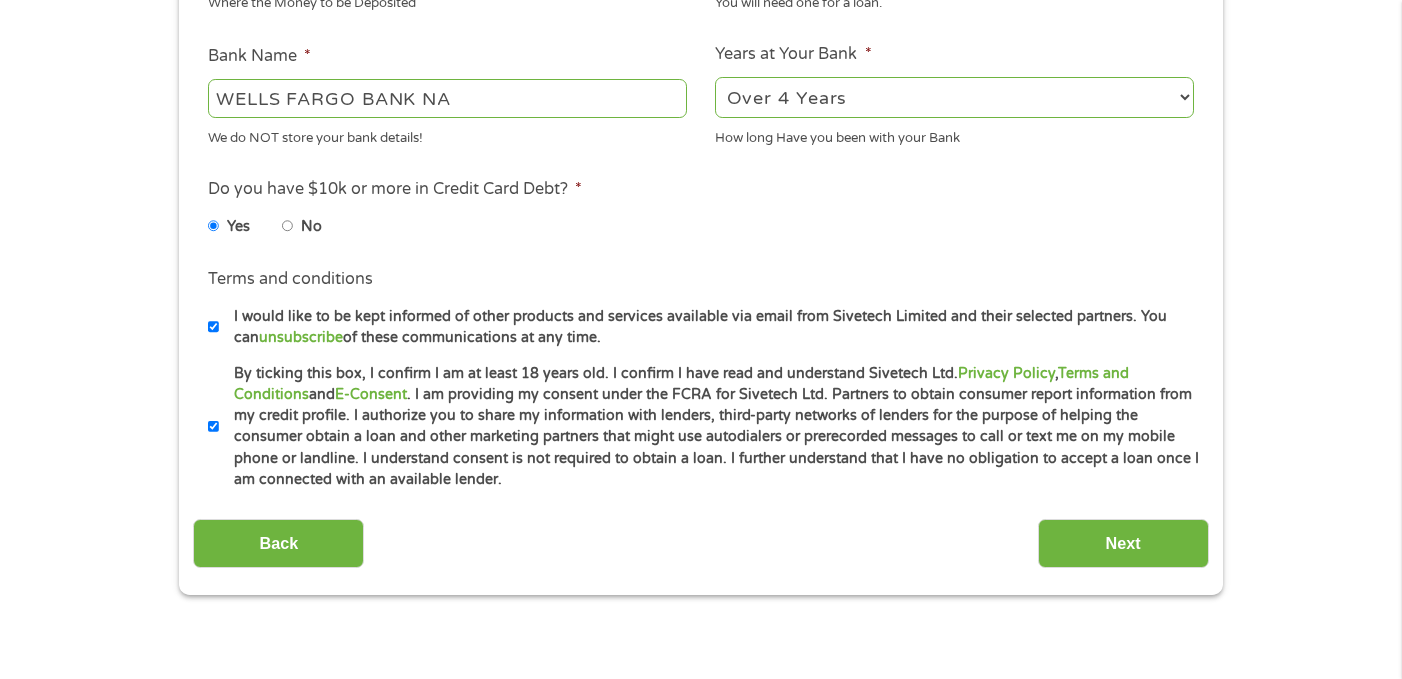 scroll, scrollTop: 735, scrollLeft: 0, axis: vertical 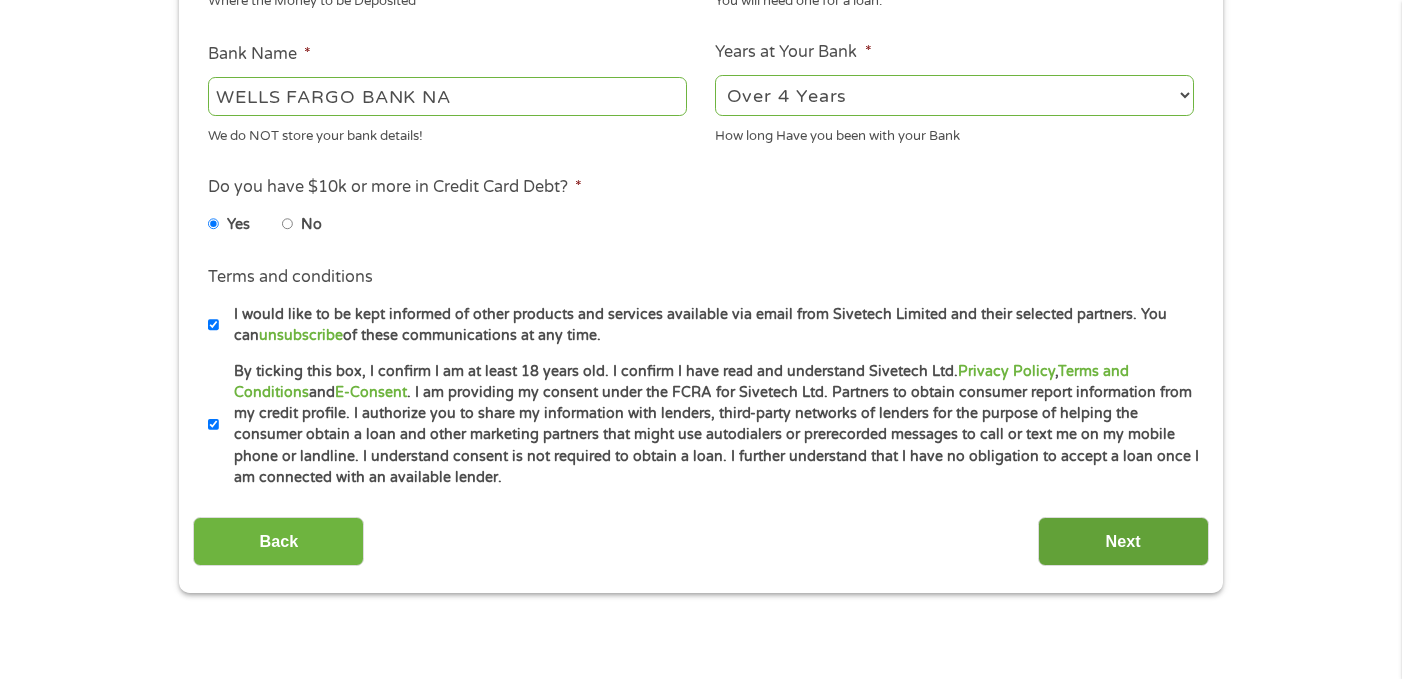 click on "Next" at bounding box center (1123, 541) 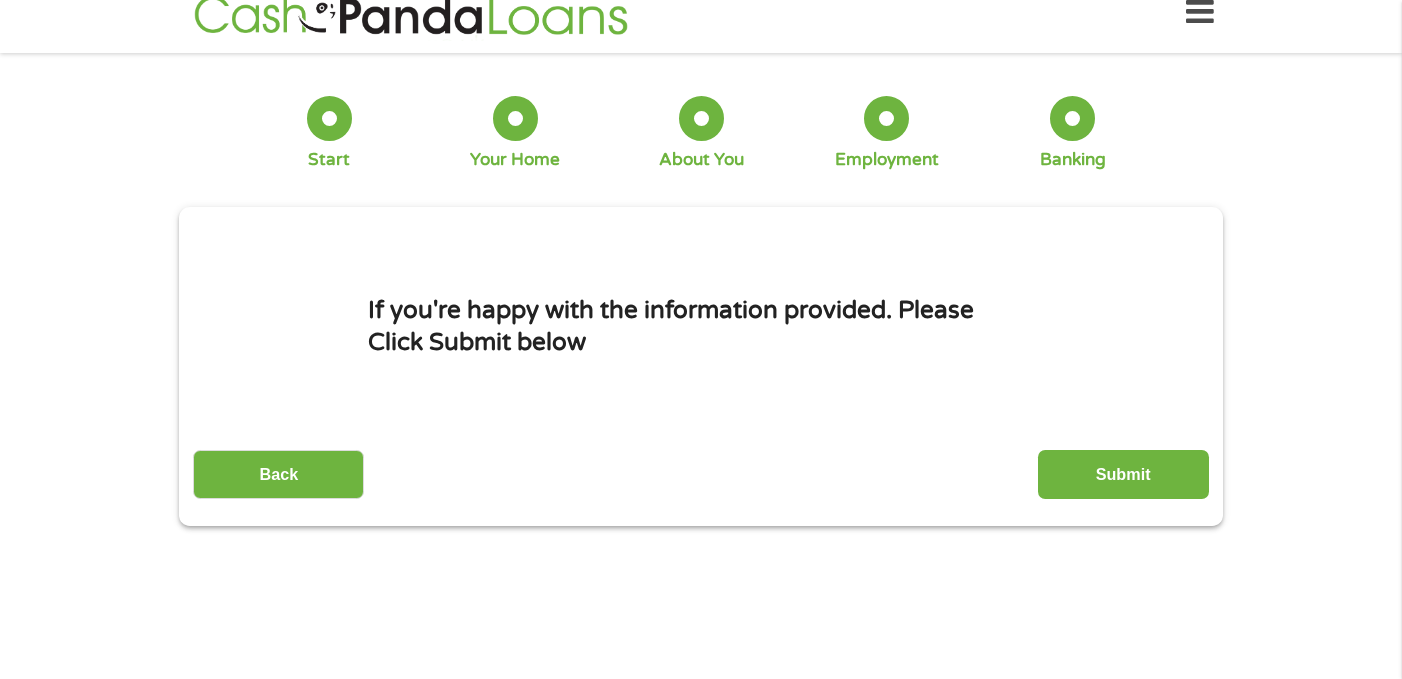 scroll, scrollTop: 0, scrollLeft: 0, axis: both 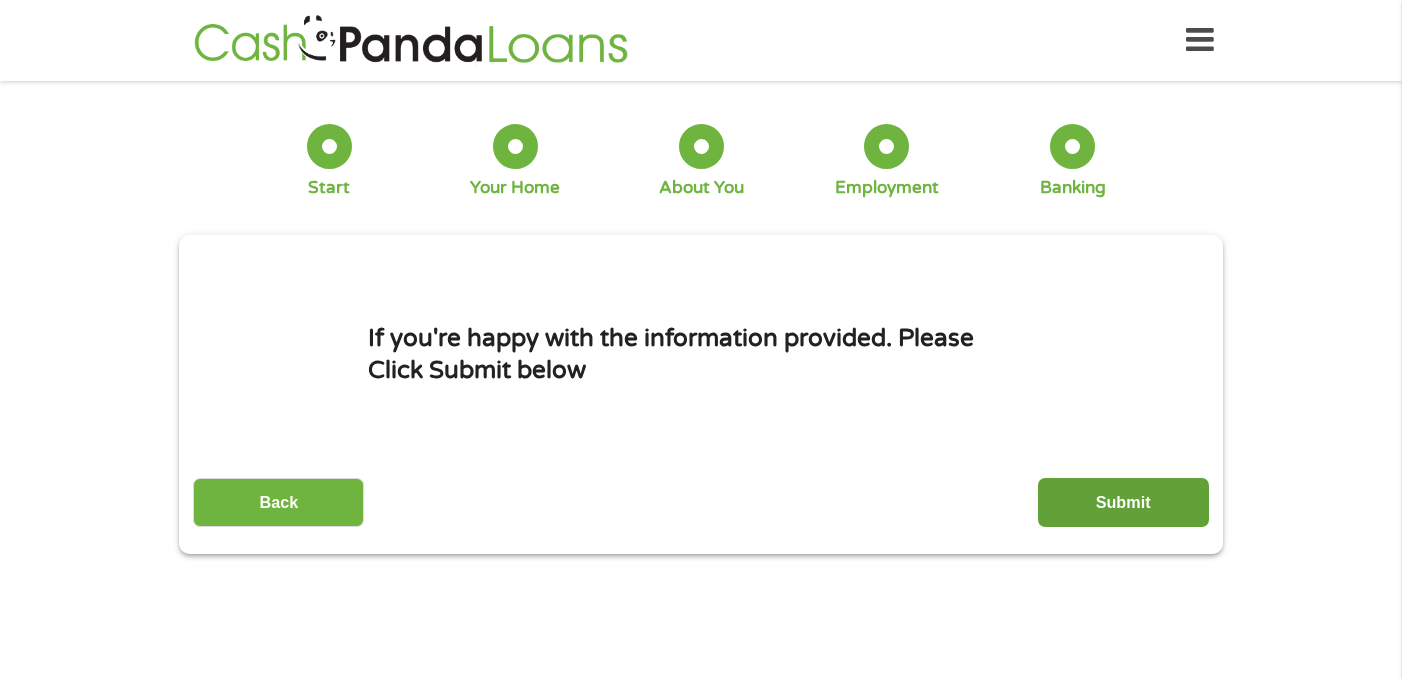 click on "Submit" at bounding box center [1123, 502] 